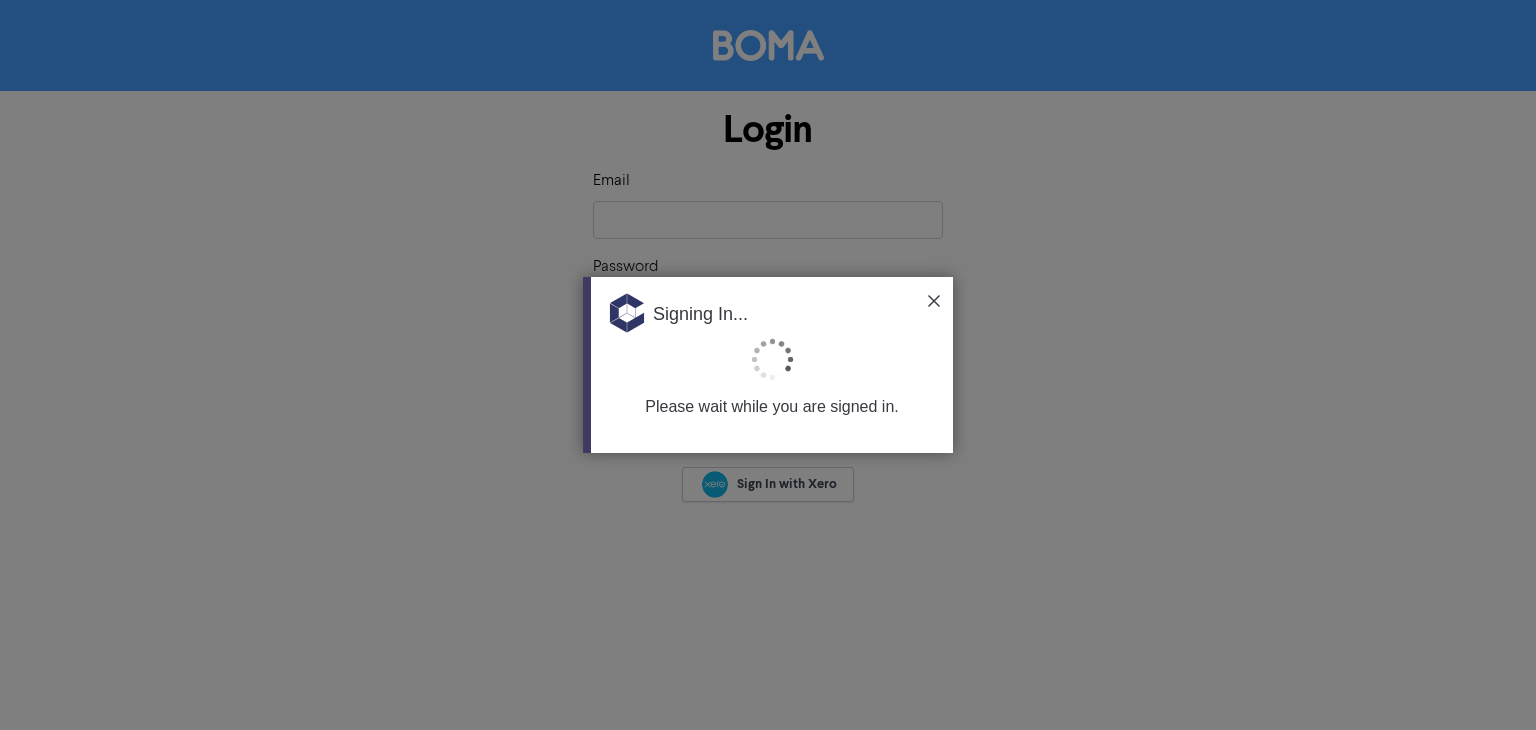 scroll, scrollTop: 0, scrollLeft: 0, axis: both 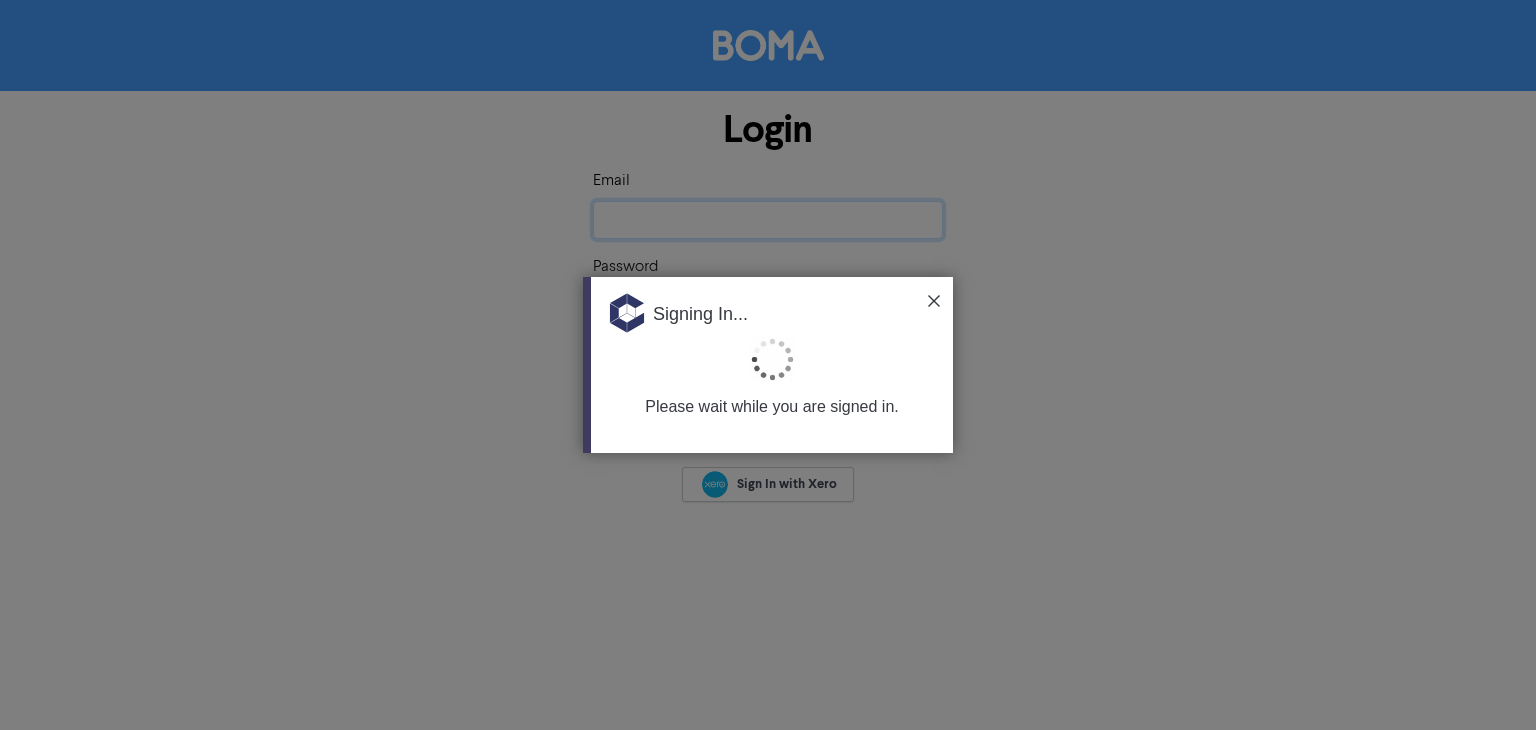 type on "[EMAIL_ADDRESS][DOMAIN_NAME]" 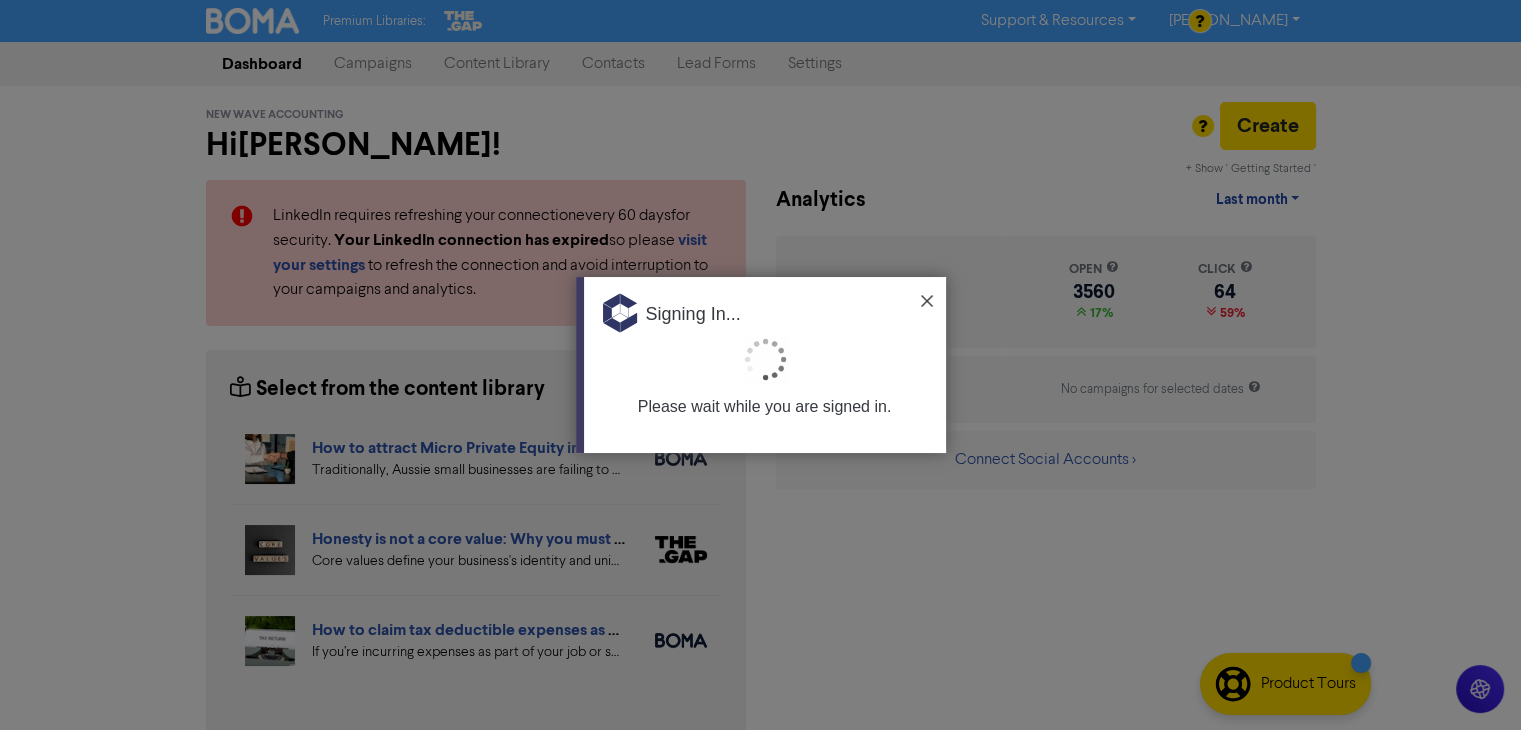 click at bounding box center (927, 301) 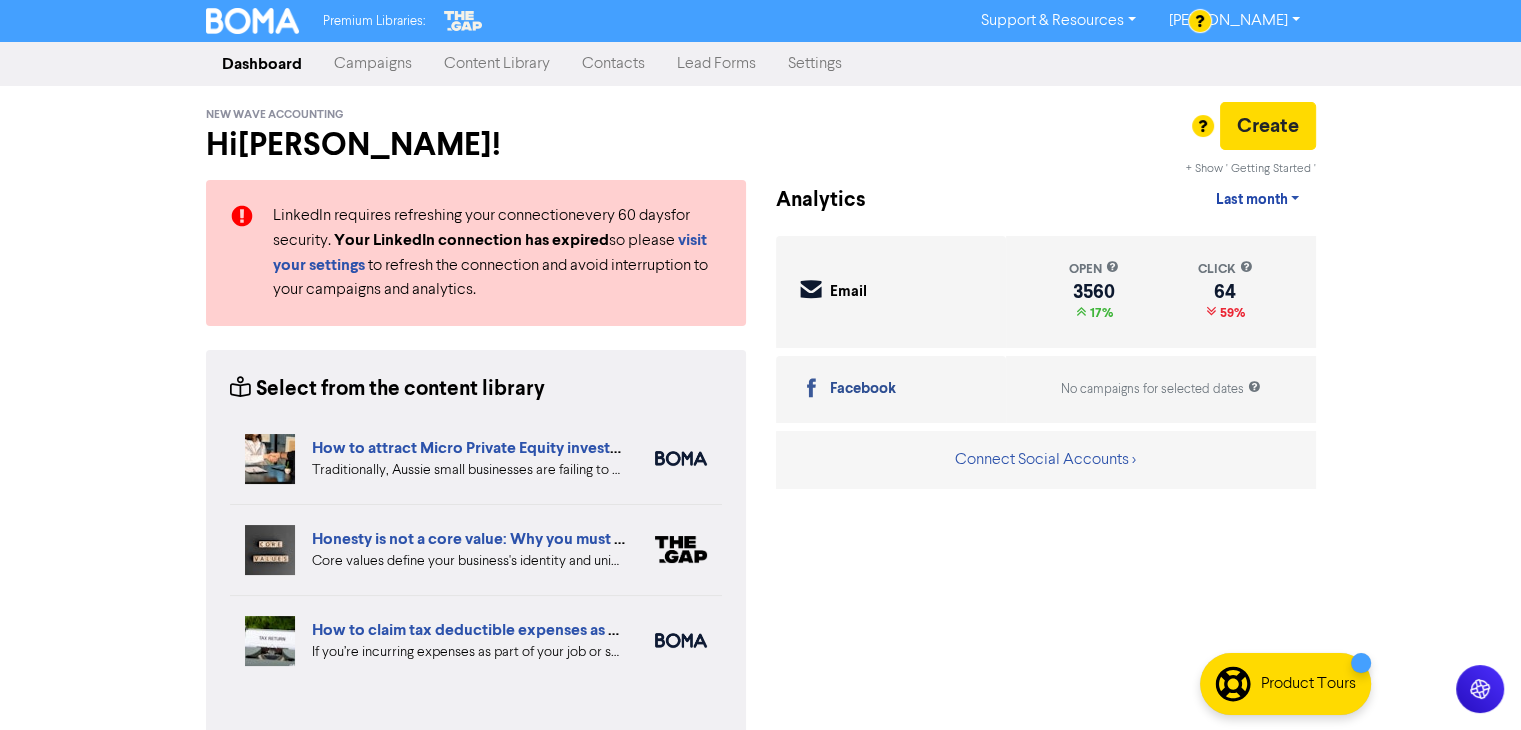 click on "Contacts" at bounding box center [613, 64] 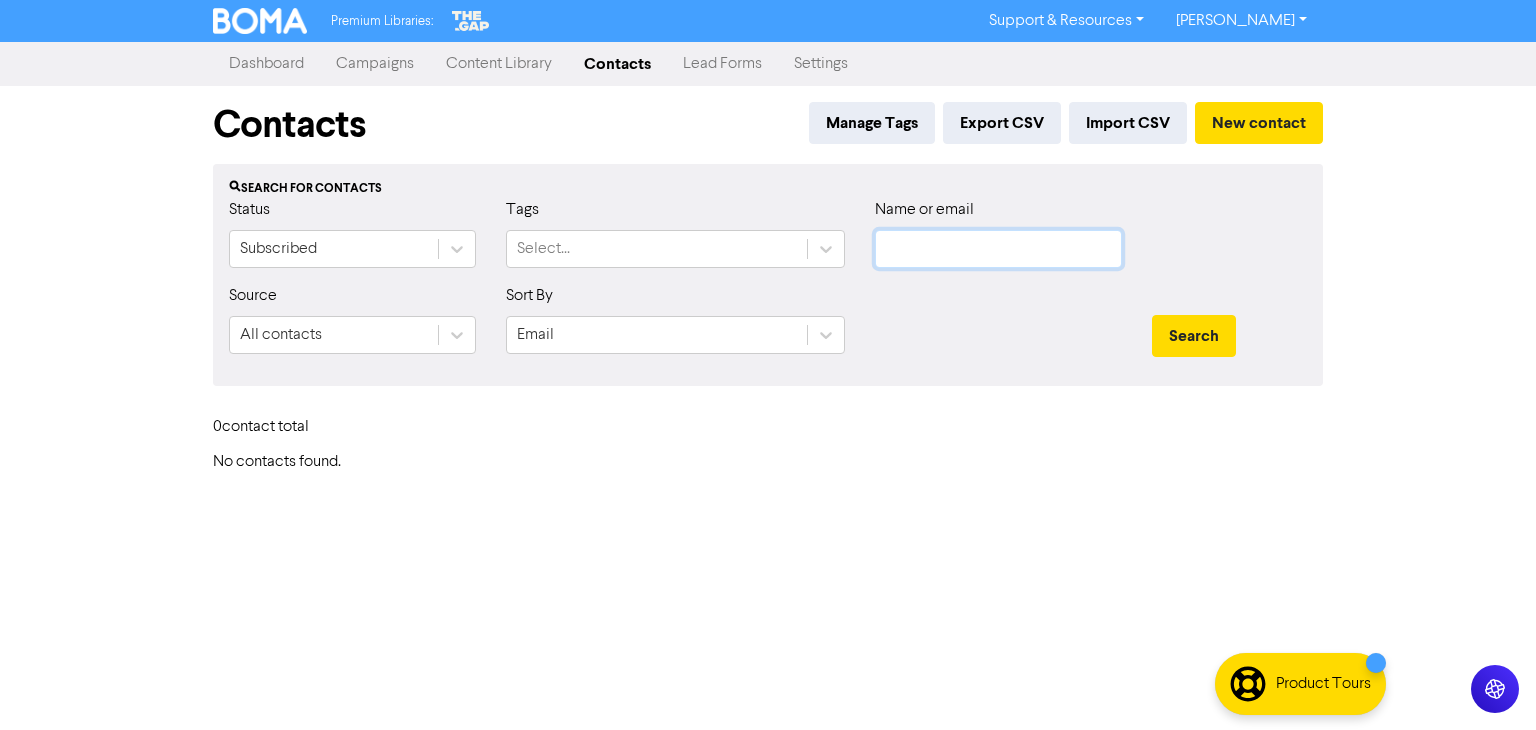 click 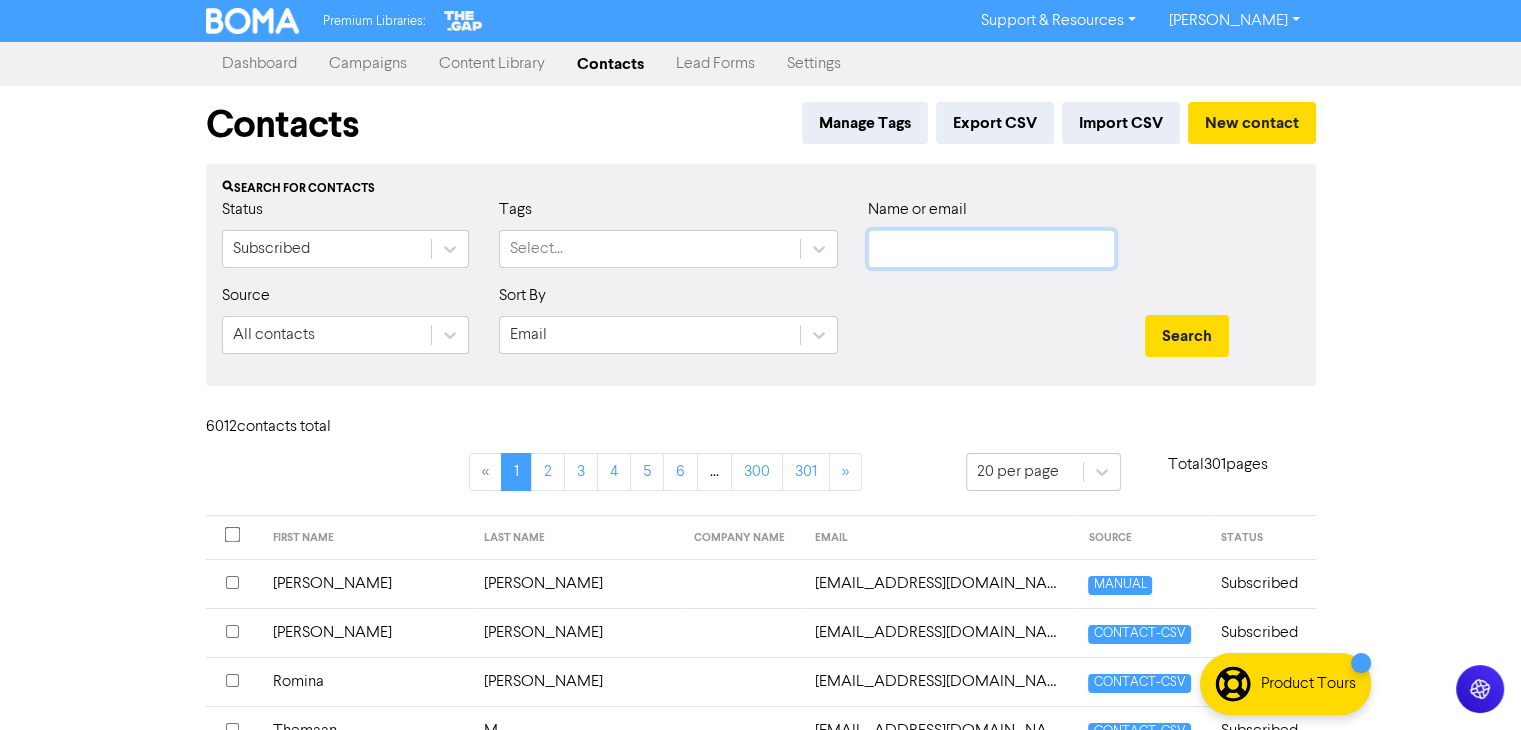 paste on "[PERSON_NAME]" 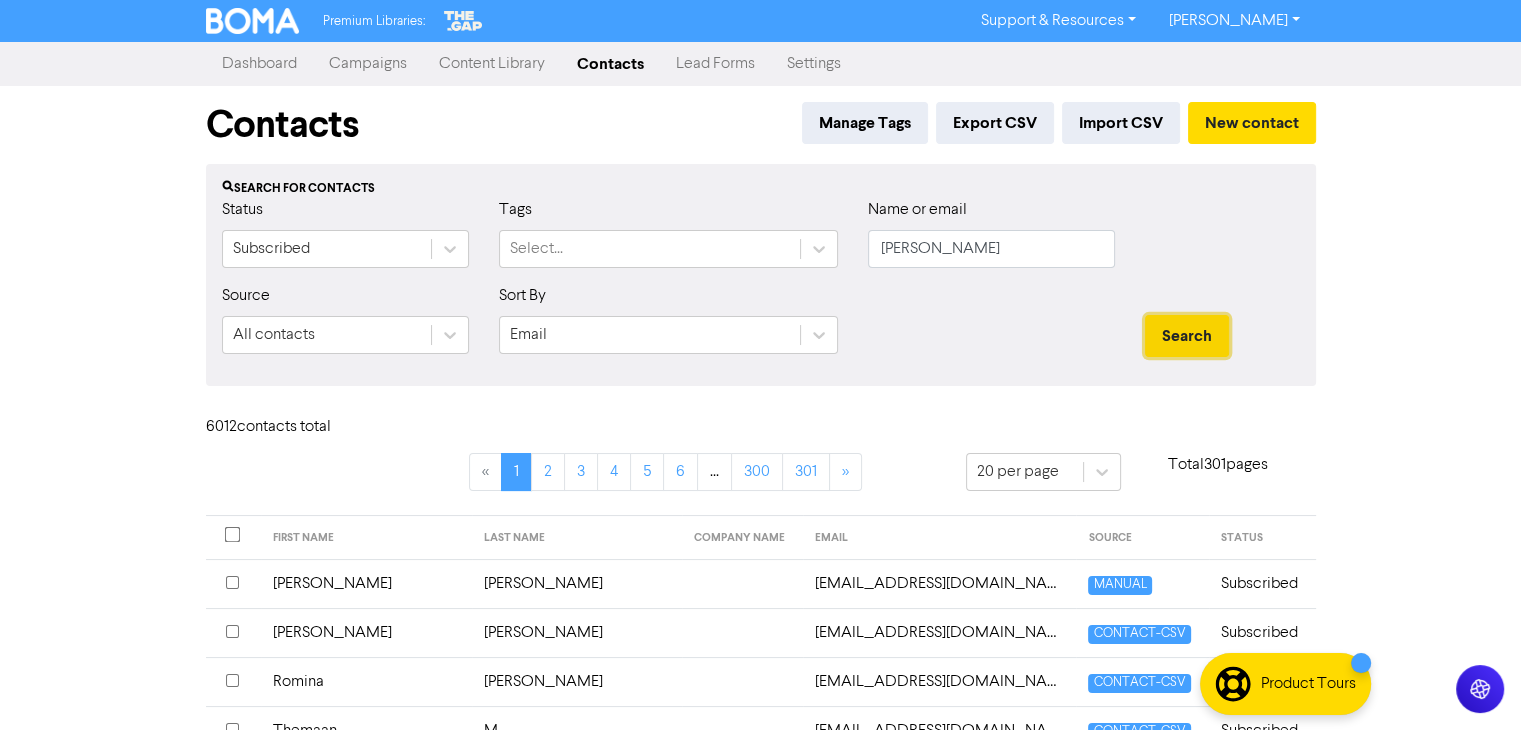 click on "Search" at bounding box center (1187, 336) 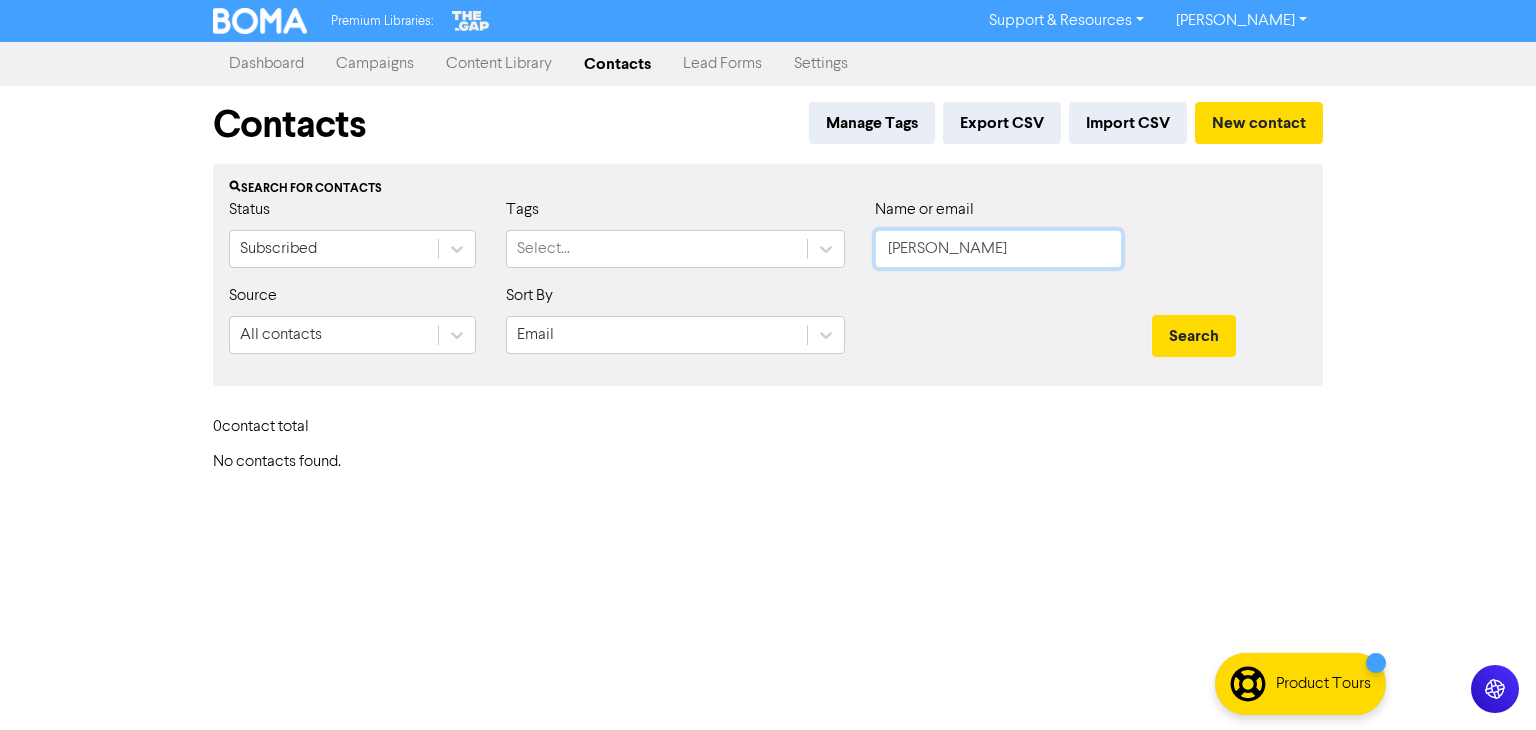 click on "[PERSON_NAME]" 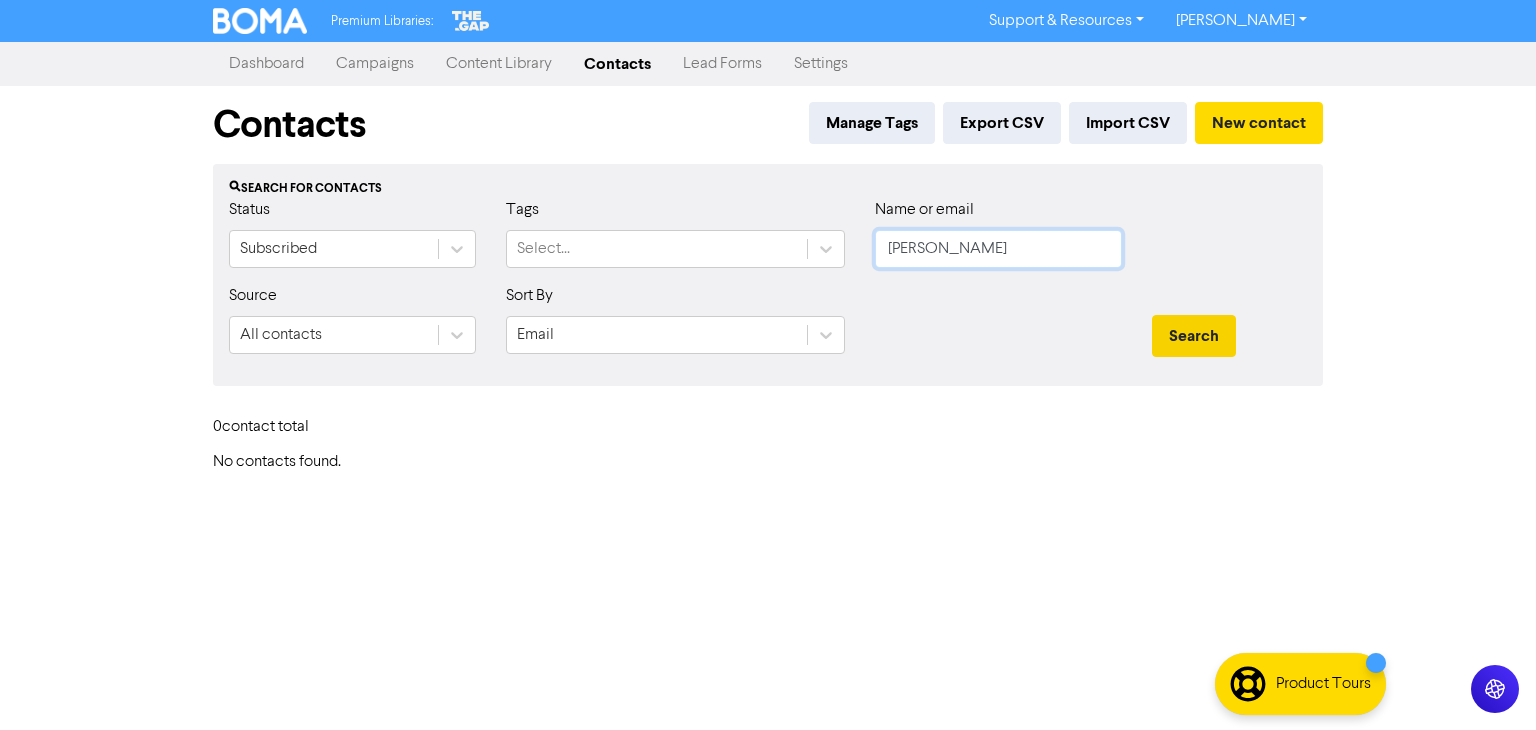 type on "[PERSON_NAME]" 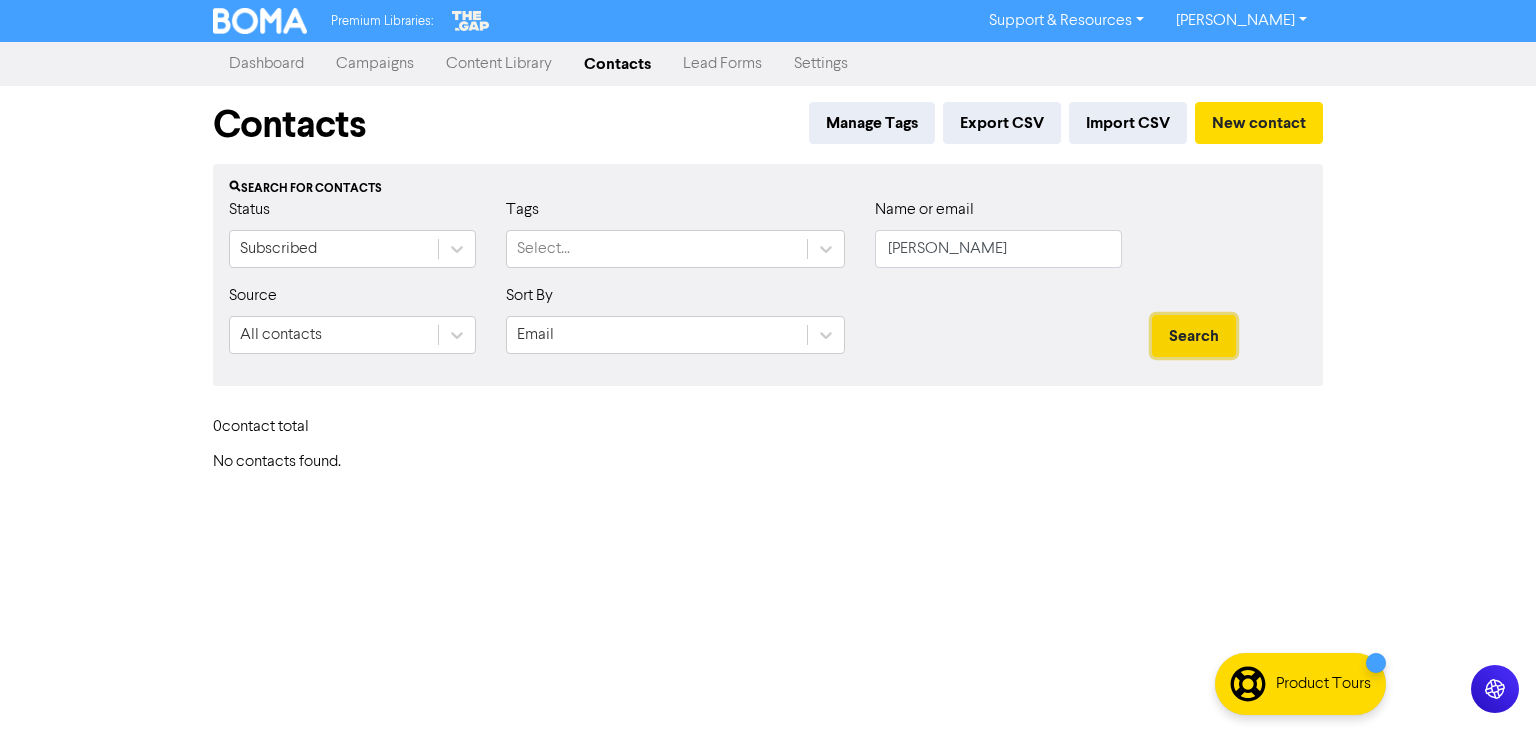 click on "Search" at bounding box center (1194, 336) 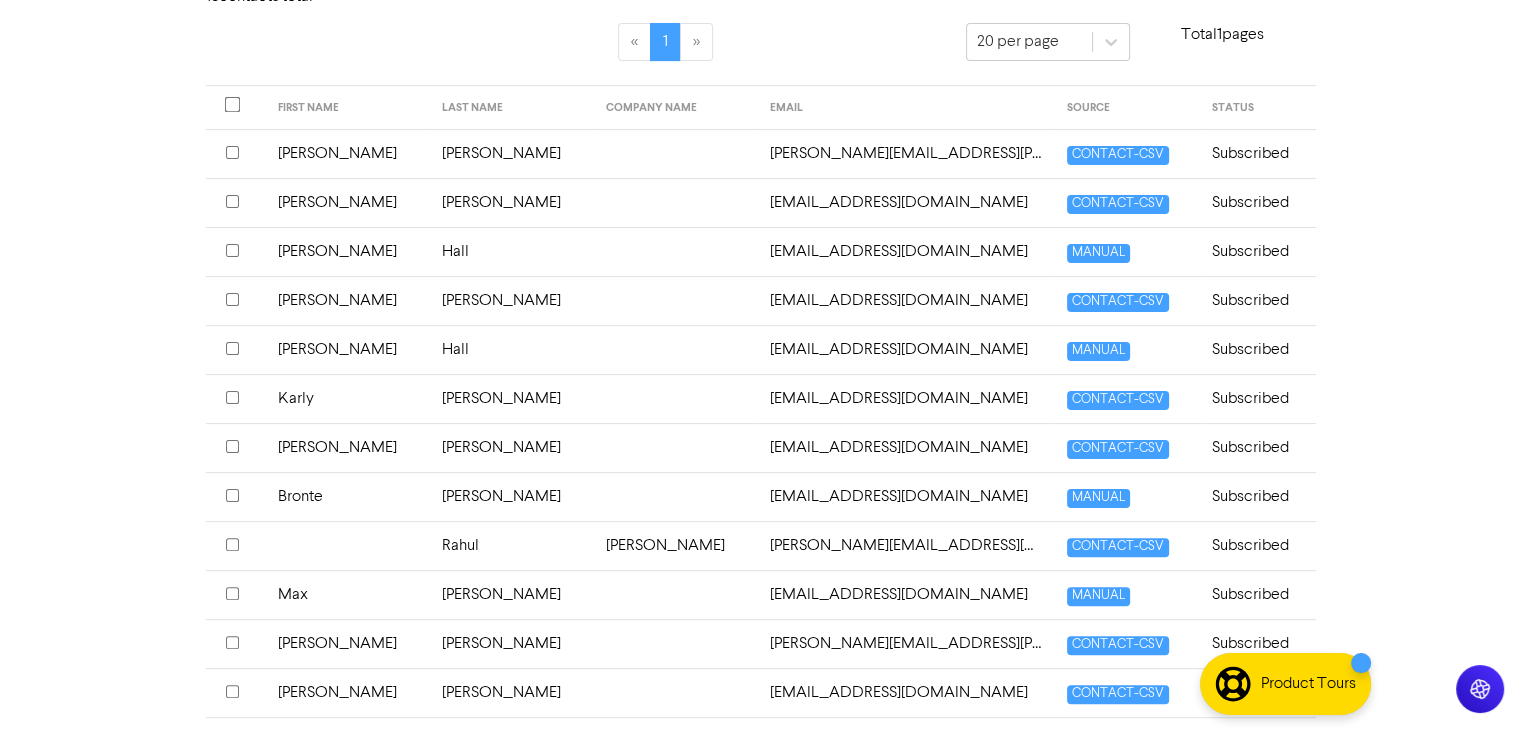 scroll, scrollTop: 540, scrollLeft: 0, axis: vertical 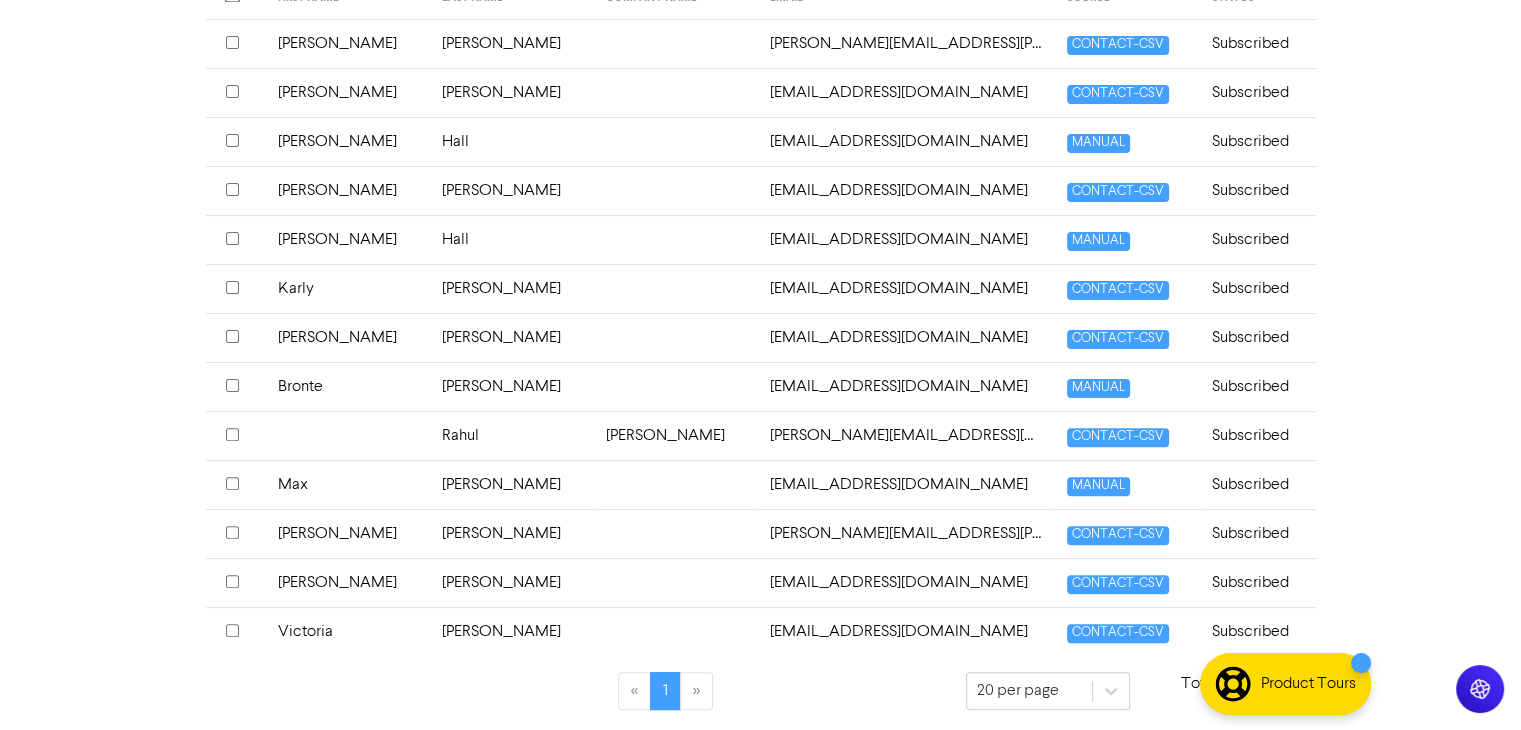 click on "»" at bounding box center (697, 691) 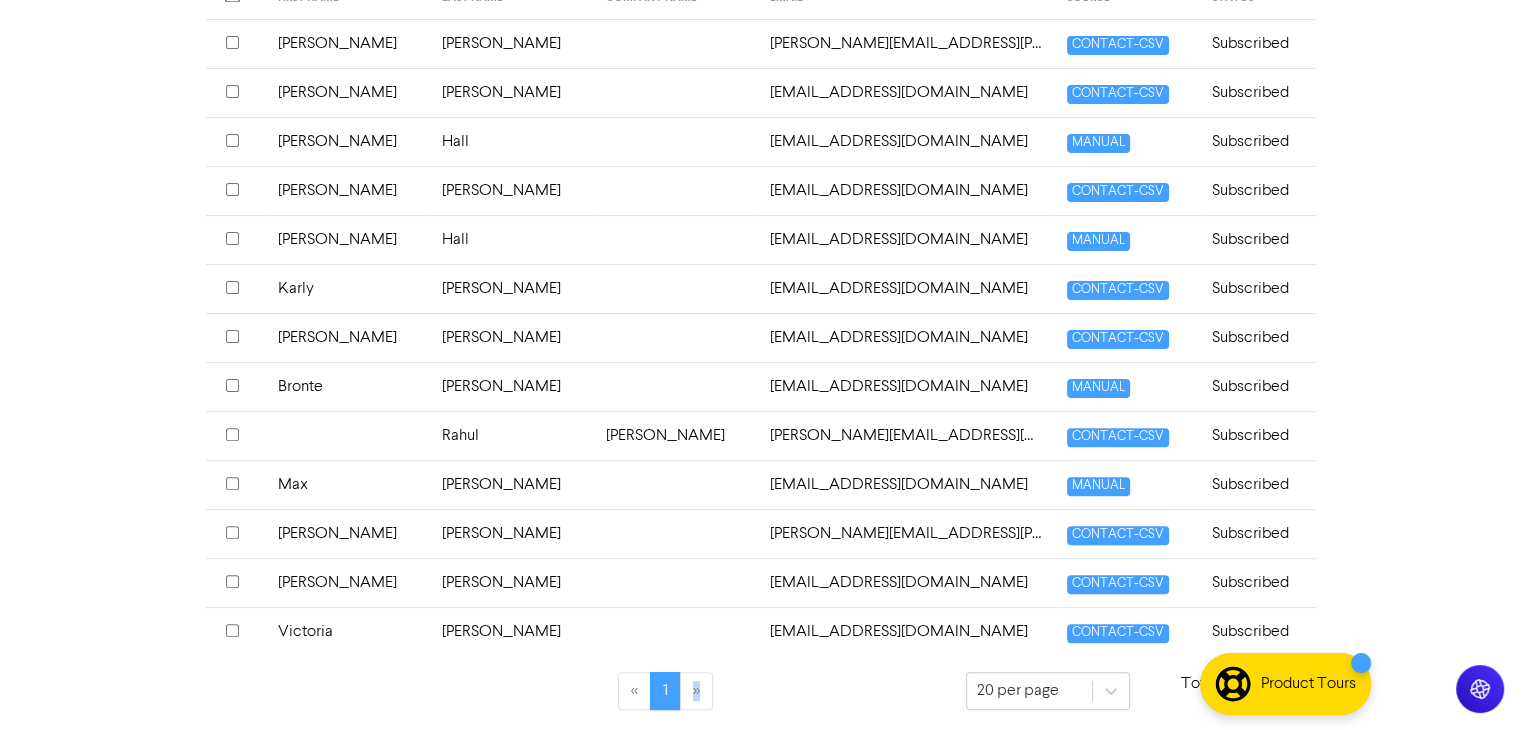 click on "»" at bounding box center (697, 691) 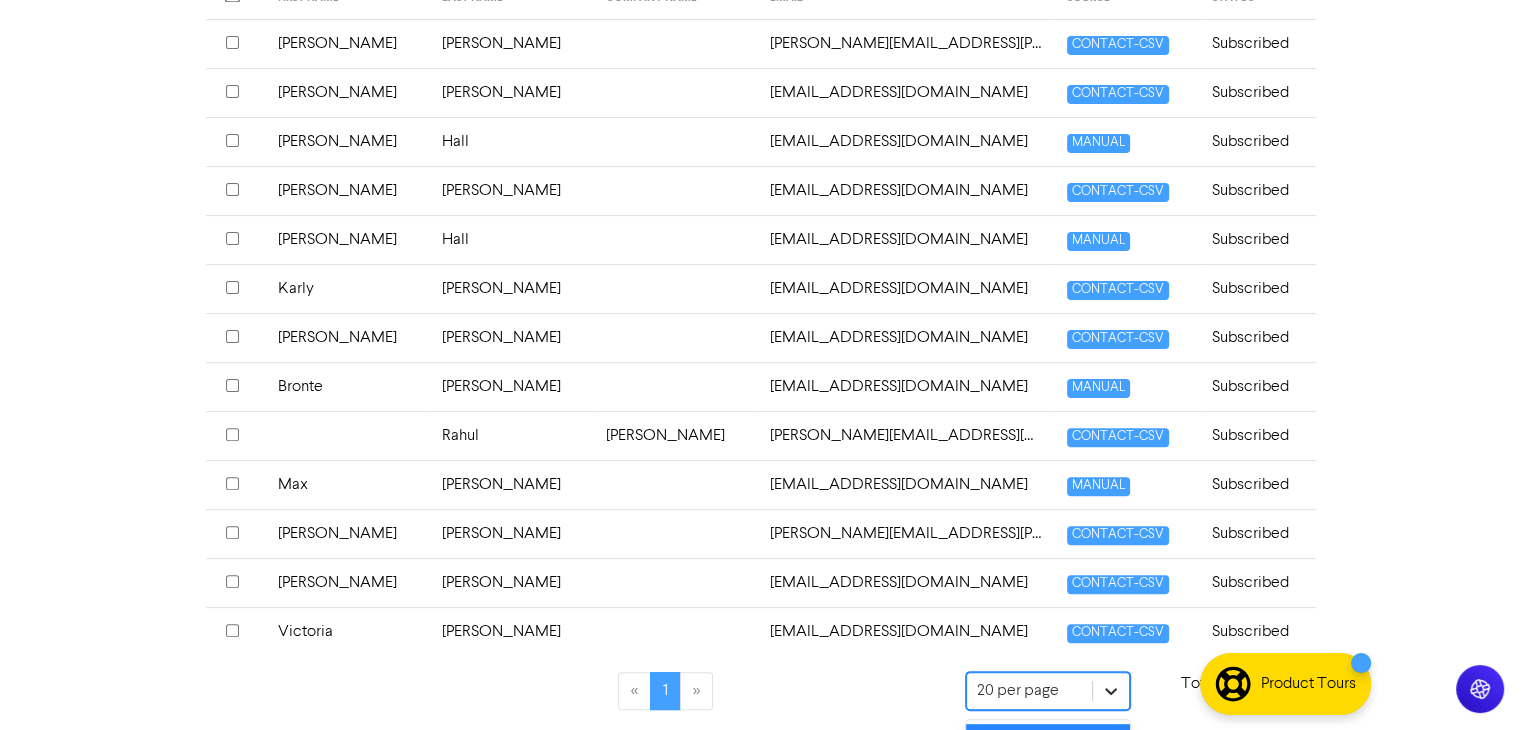 scroll, scrollTop: 654, scrollLeft: 0, axis: vertical 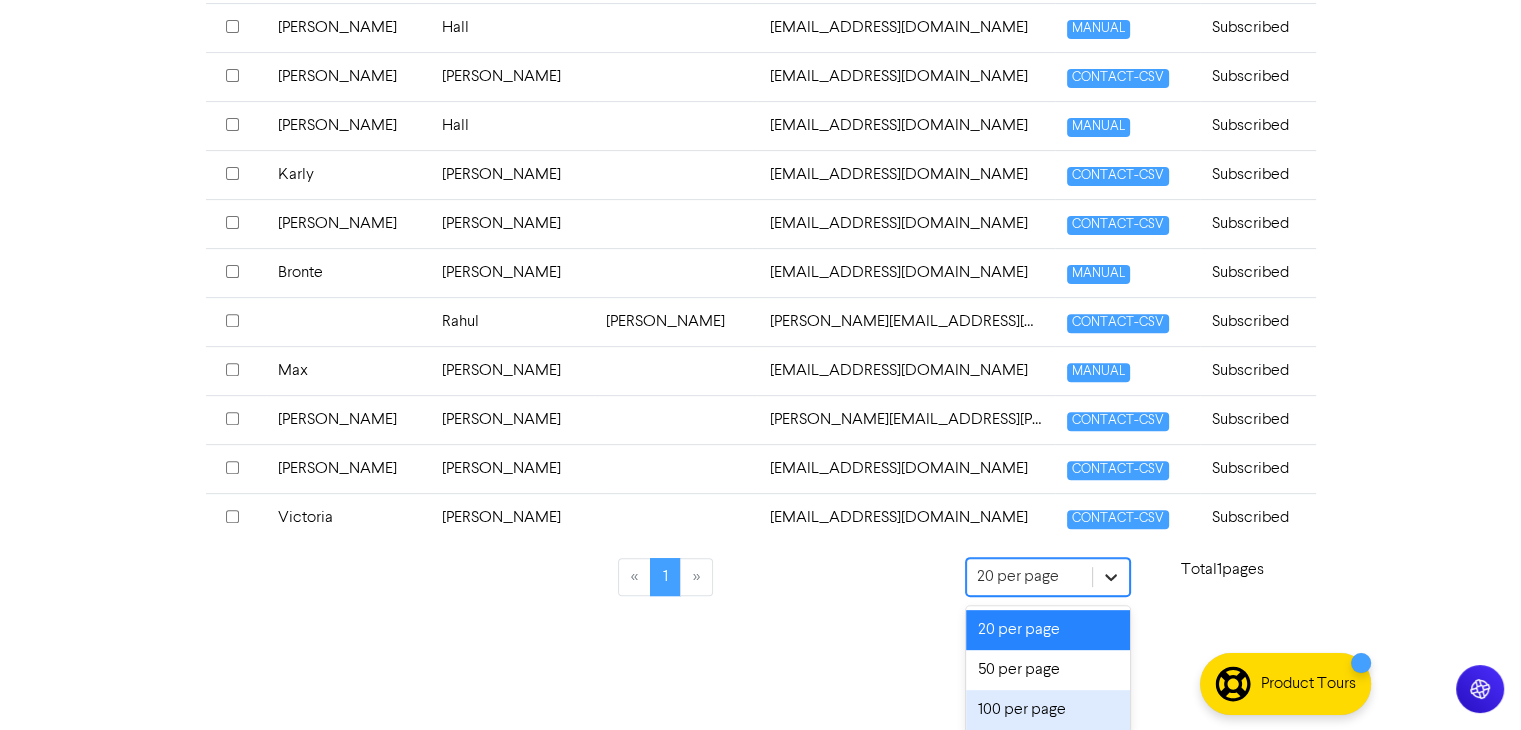 click on "option 100 per page focused, 3 of 3. 3 results available. Use Up and Down to choose options, press Enter to select the currently focused option, press Escape to exit the menu, press Tab to select the option and exit the menu. 20 per page 20 per page 50 per page 100 per page" at bounding box center (1048, -181) 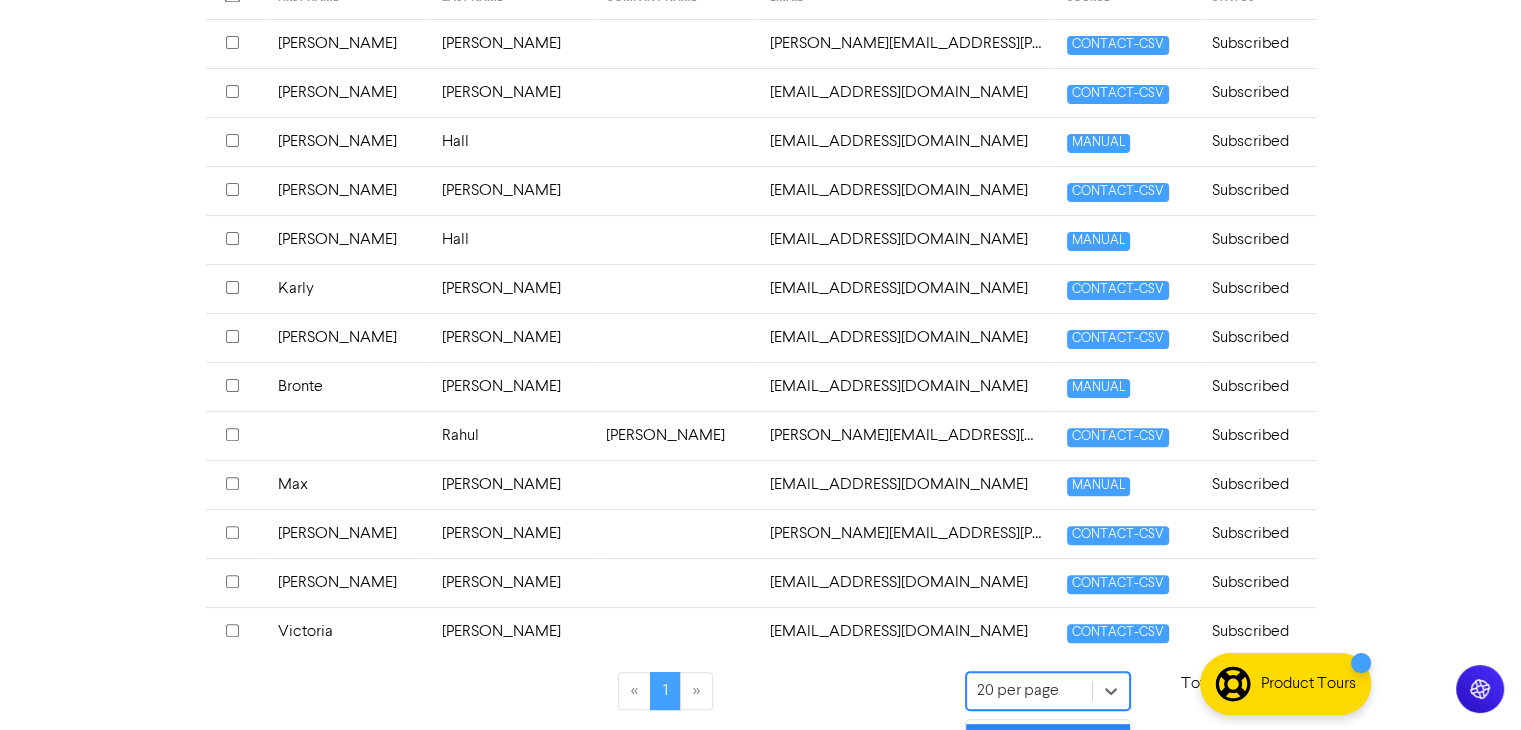 click on "Premium Libraries: Support & Resources Video Tutorials FAQ & Guides Marketing Education [PERSON_NAME] Log Out Dashboard Campaigns Content Library Contacts Lead Forms Settings Contacts Manage Tags Export CSV Import CSV New contact  Search for contacts Status Subscribed Tags Select... Name or email [PERSON_NAME]    Source All contacts Sort By Email    Search 13  contact s   total « 1 » 20 per page Total  1  pages FIRST NAME LAST NAME COMPANY NAME EMAIL SOURCE STATUS [PERSON_NAME] [PERSON_NAME][EMAIL_ADDRESS][PERSON_NAME][DOMAIN_NAME] CONTACT-CSV Subscribed [PERSON_NAME] [EMAIL_ADDRESS][DOMAIN_NAME] CONTACT-CSV Subscribed [PERSON_NAME] [PERSON_NAME] [EMAIL_ADDRESS][DOMAIN_NAME] MANUAL Subscribed [PERSON_NAME] [PERSON_NAME] [EMAIL_ADDRESS][DOMAIN_NAME] CONTACT-CSV Subscribed [PERSON_NAME] [PERSON_NAME] [EMAIL_ADDRESS][DOMAIN_NAME] MANUAL Subscribed [PERSON_NAME] [PERSON_NAME][EMAIL_ADDRESS][DOMAIN_NAME] CONTACT-CSV Subscribed [PERSON_NAME] [PERSON_NAME][EMAIL_ADDRESS][DOMAIN_NAME] CONTACT-CSV Subscribed [PERSON_NAME] [PERSON_NAME] [EMAIL_ADDRESS][DOMAIN_NAME] MANUAL Subscribed [PERSON_NAME] [EMAIL_ADDRESS][DOMAIN_NAME] CONTACT-CSV Subscribed" at bounding box center (760, -175) 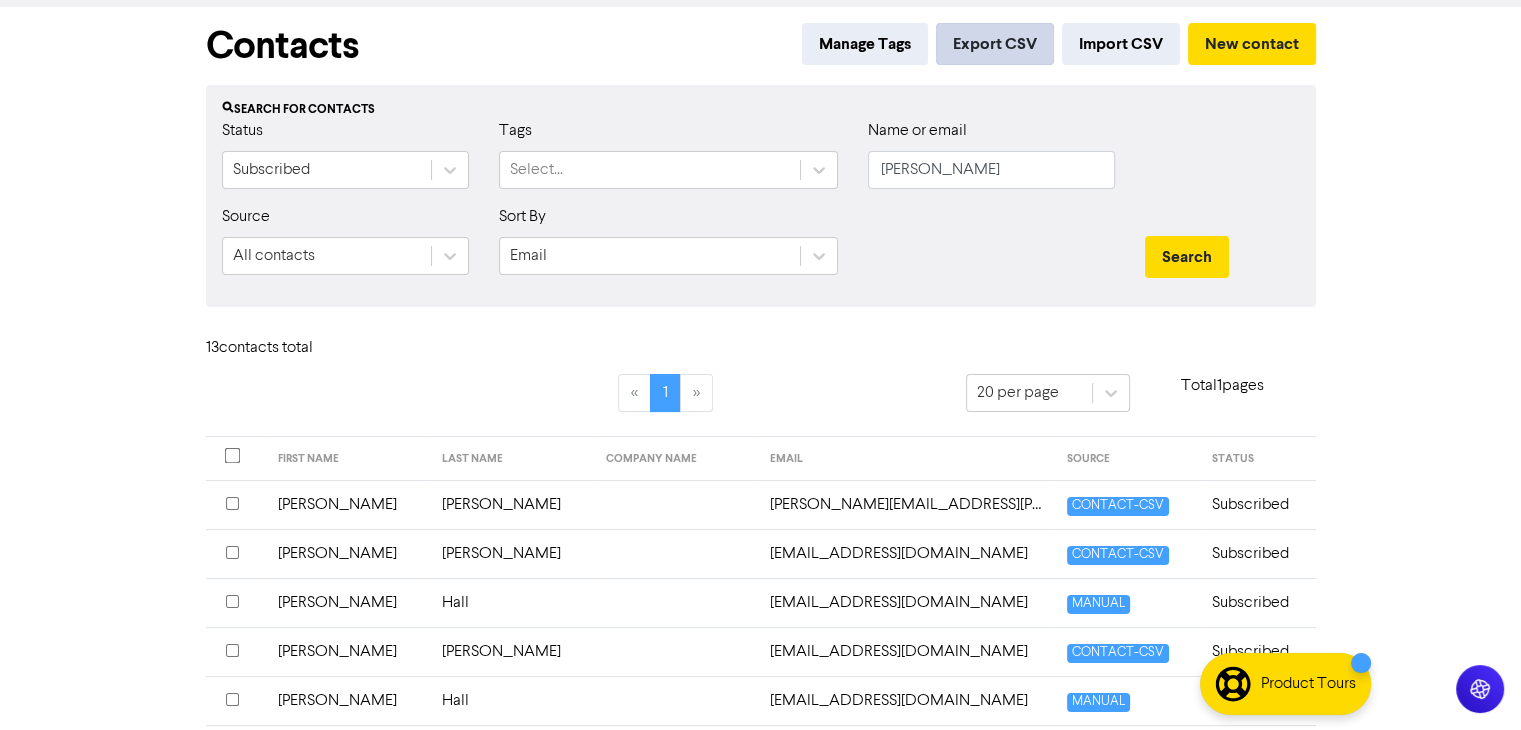 scroll, scrollTop: 0, scrollLeft: 0, axis: both 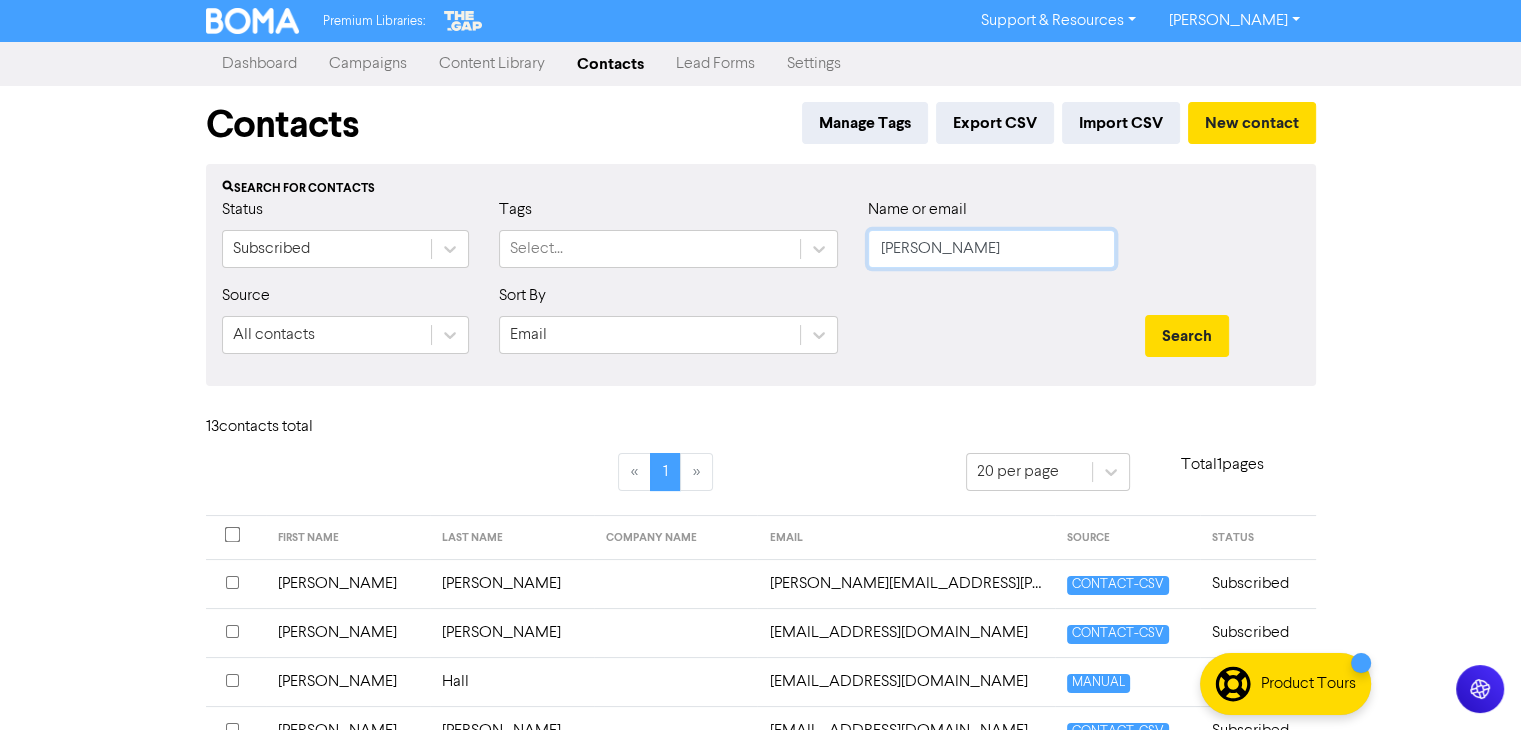 drag, startPoint x: 1016, startPoint y: 245, endPoint x: 832, endPoint y: 273, distance: 186.11824 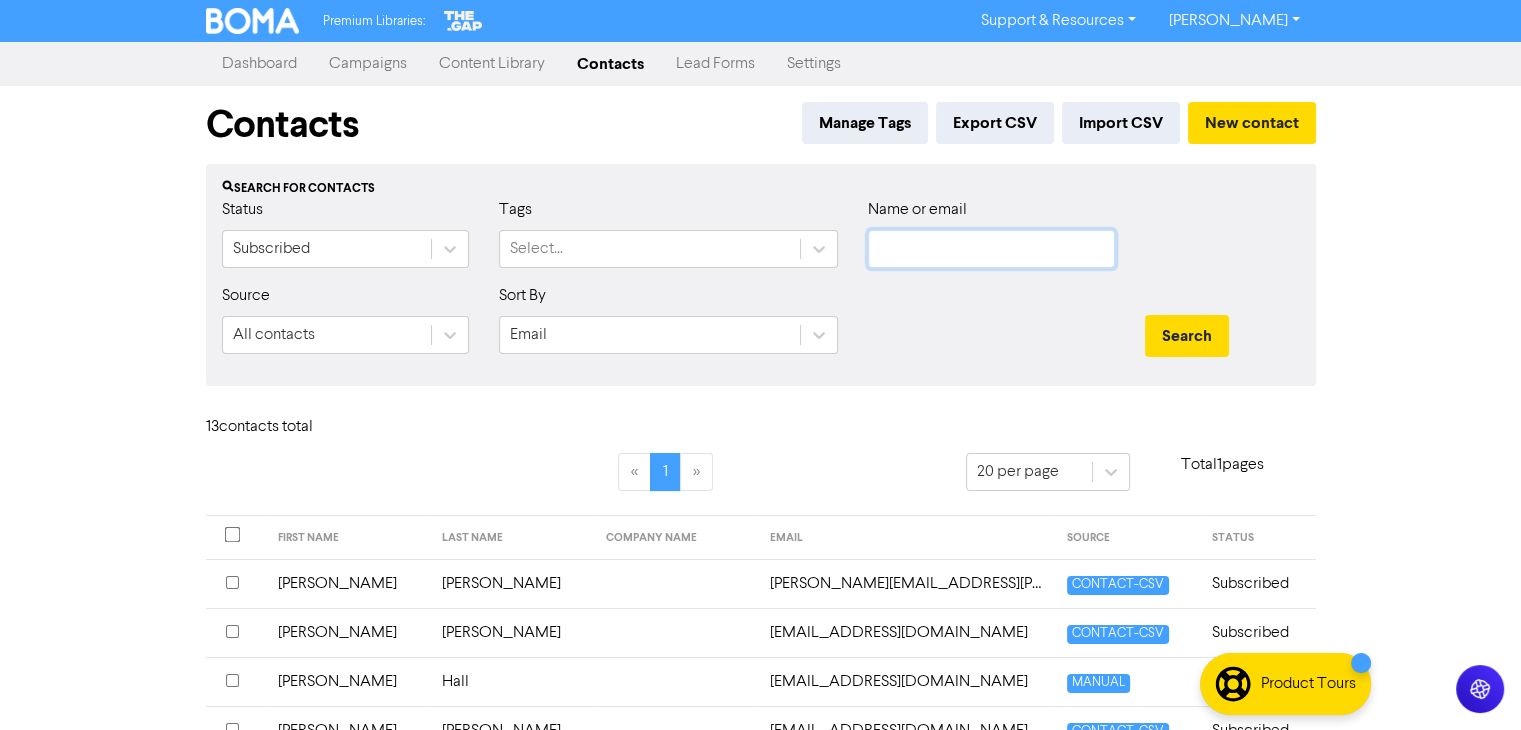 paste on "[EMAIL_ADDRESS][DOMAIN_NAME]" 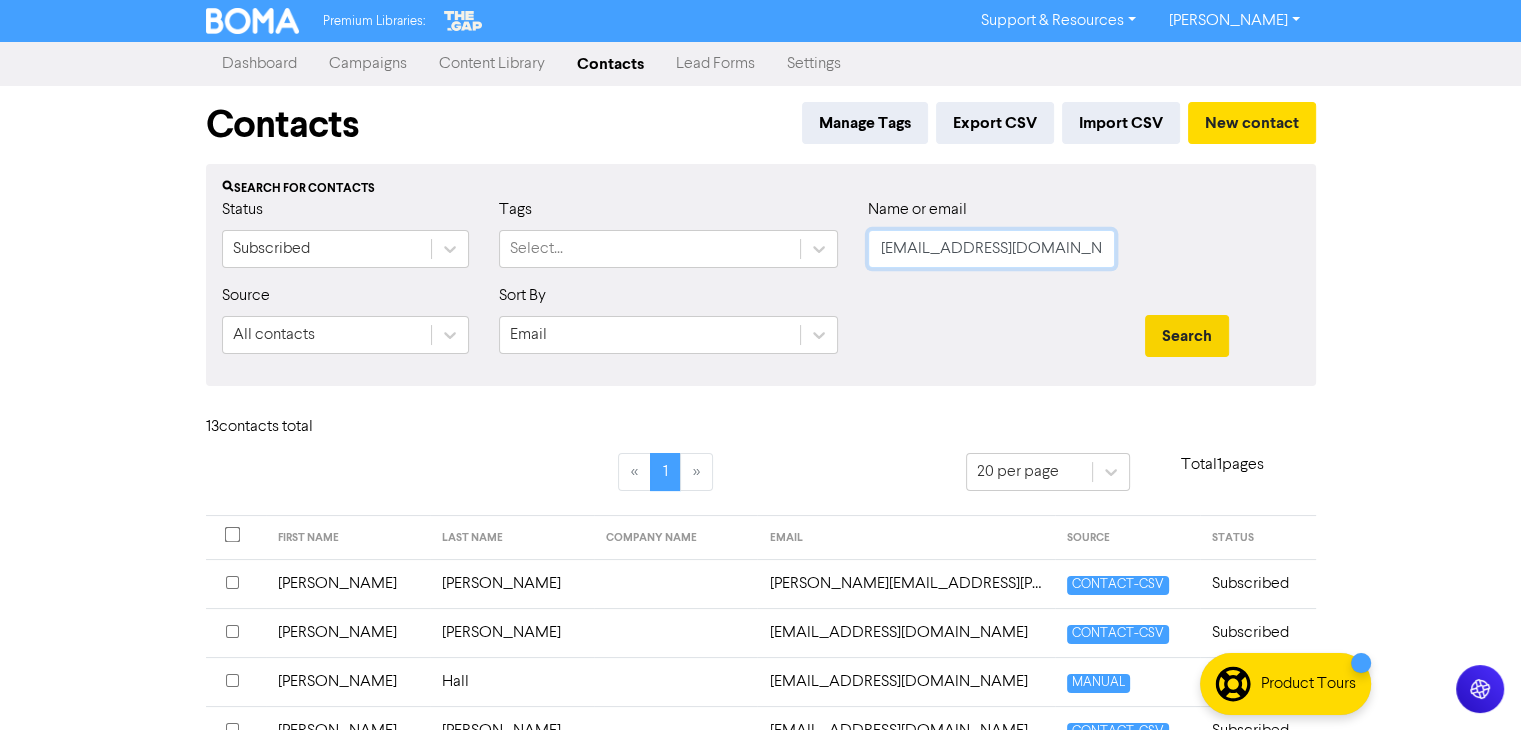 type on "[EMAIL_ADDRESS][DOMAIN_NAME]" 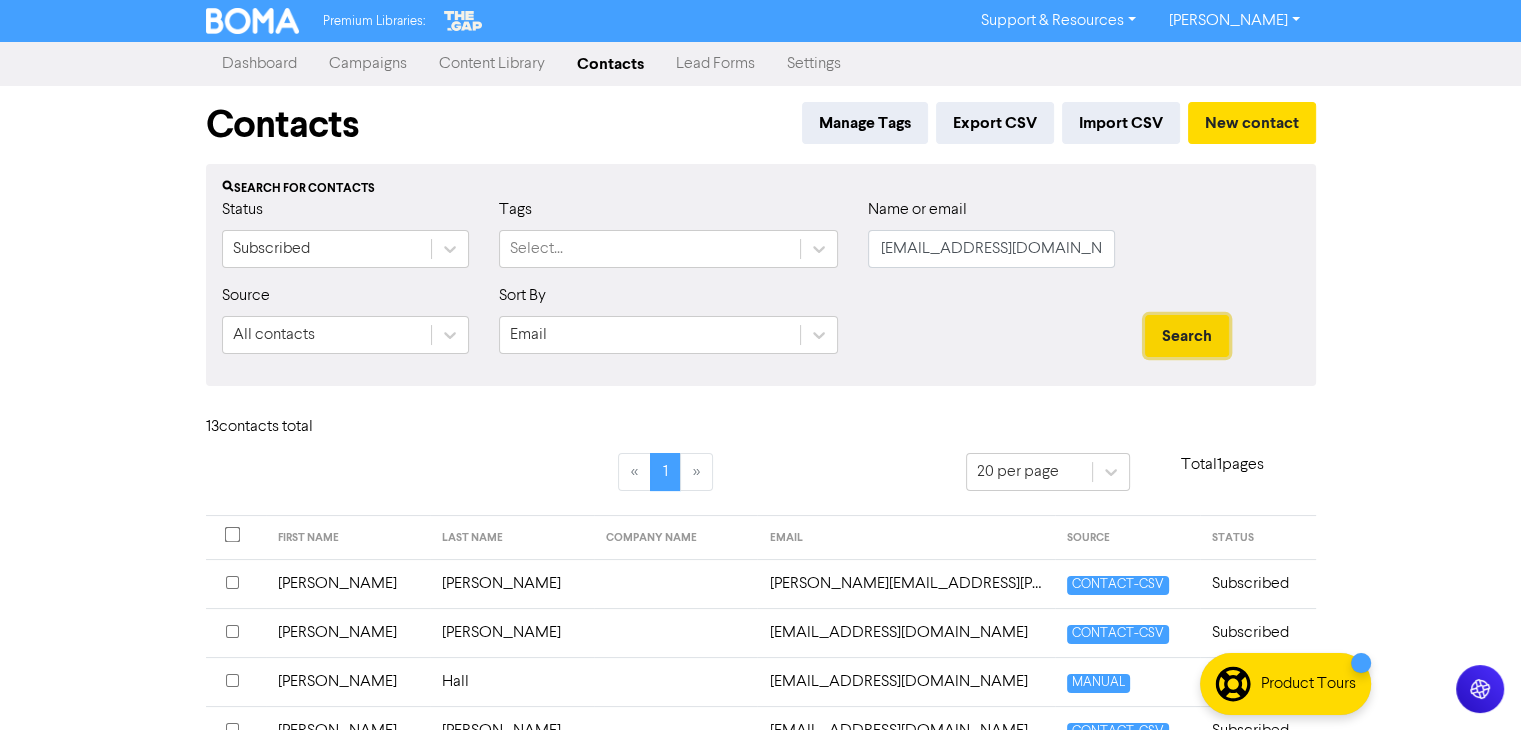 click on "Search" at bounding box center (1187, 336) 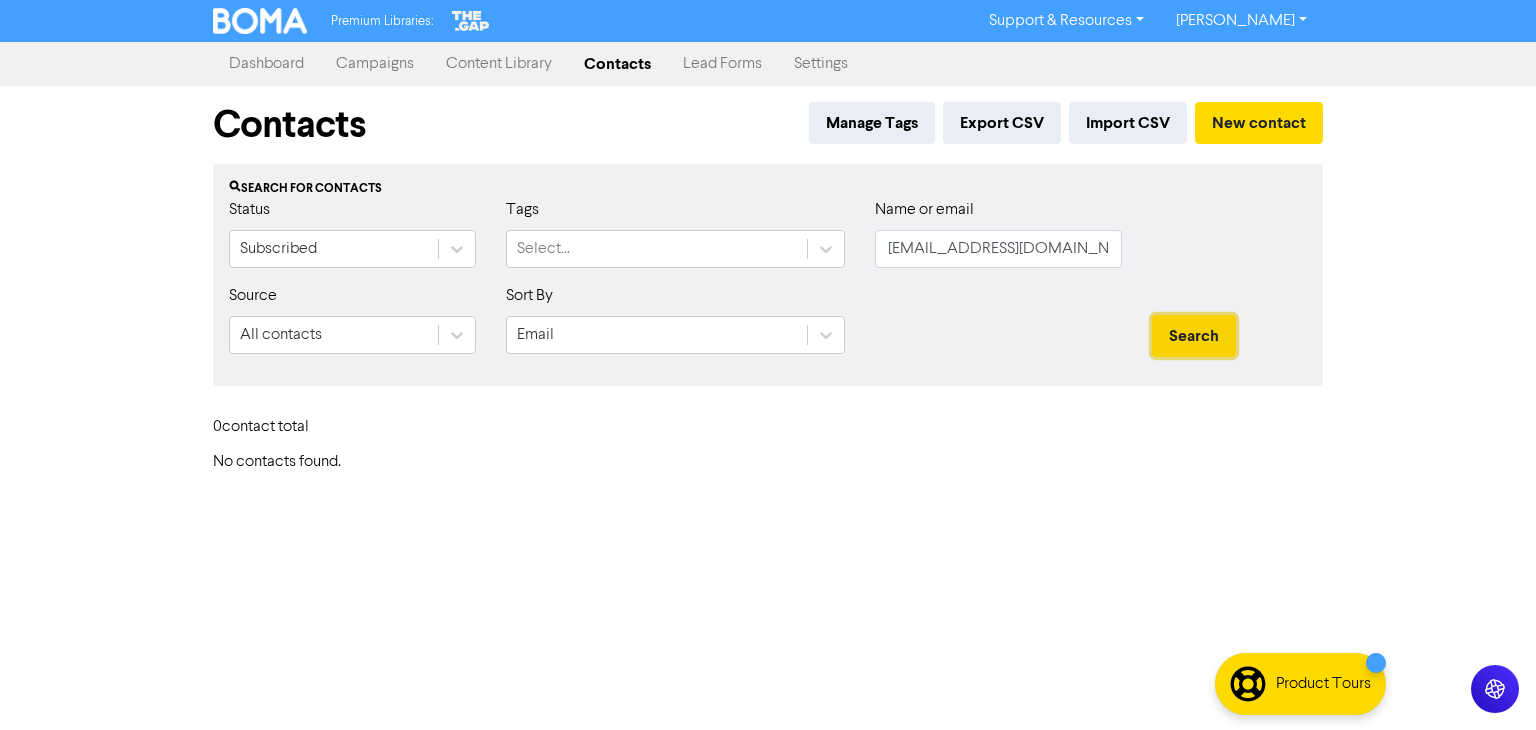 click on "Search" at bounding box center (1194, 336) 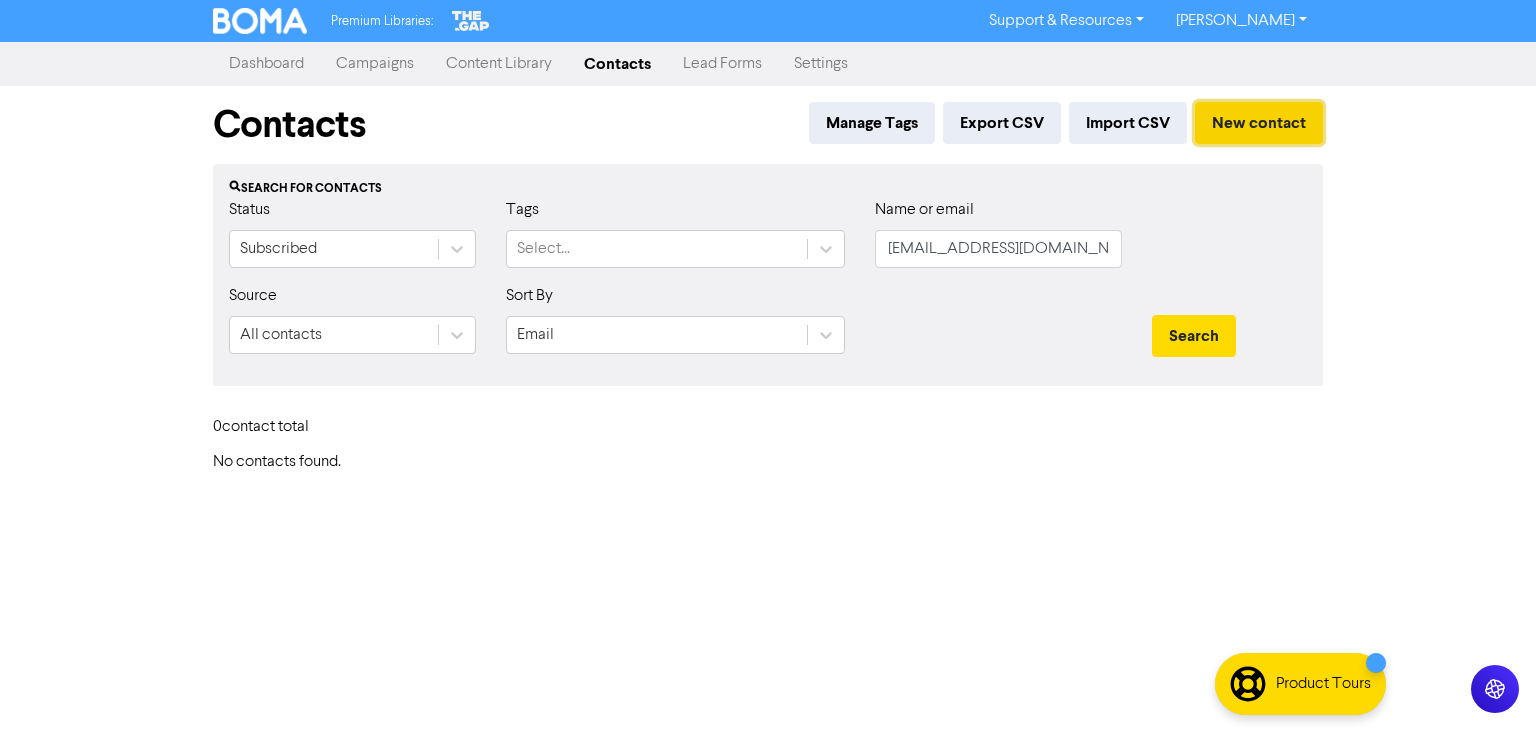 click on "New contact" at bounding box center (1259, 123) 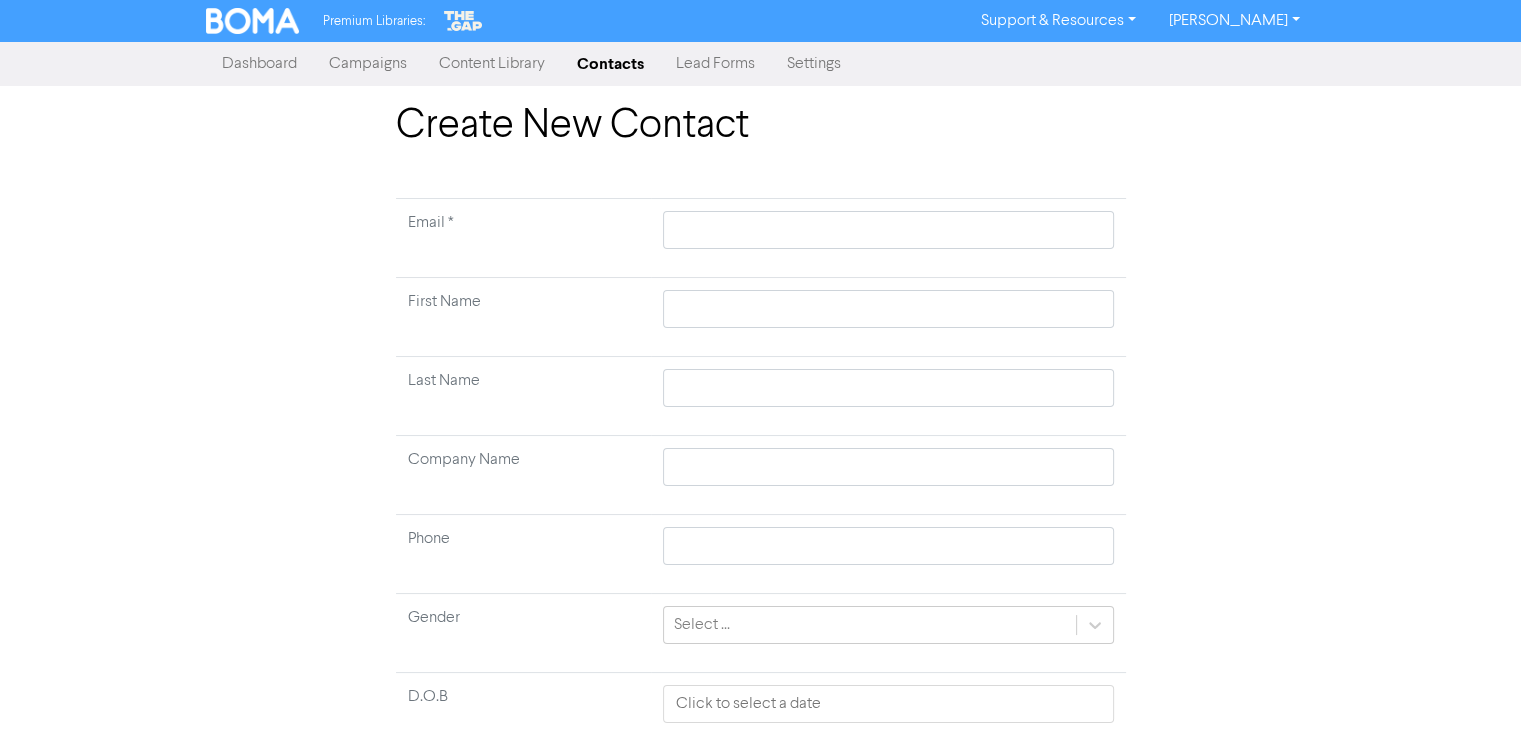 type 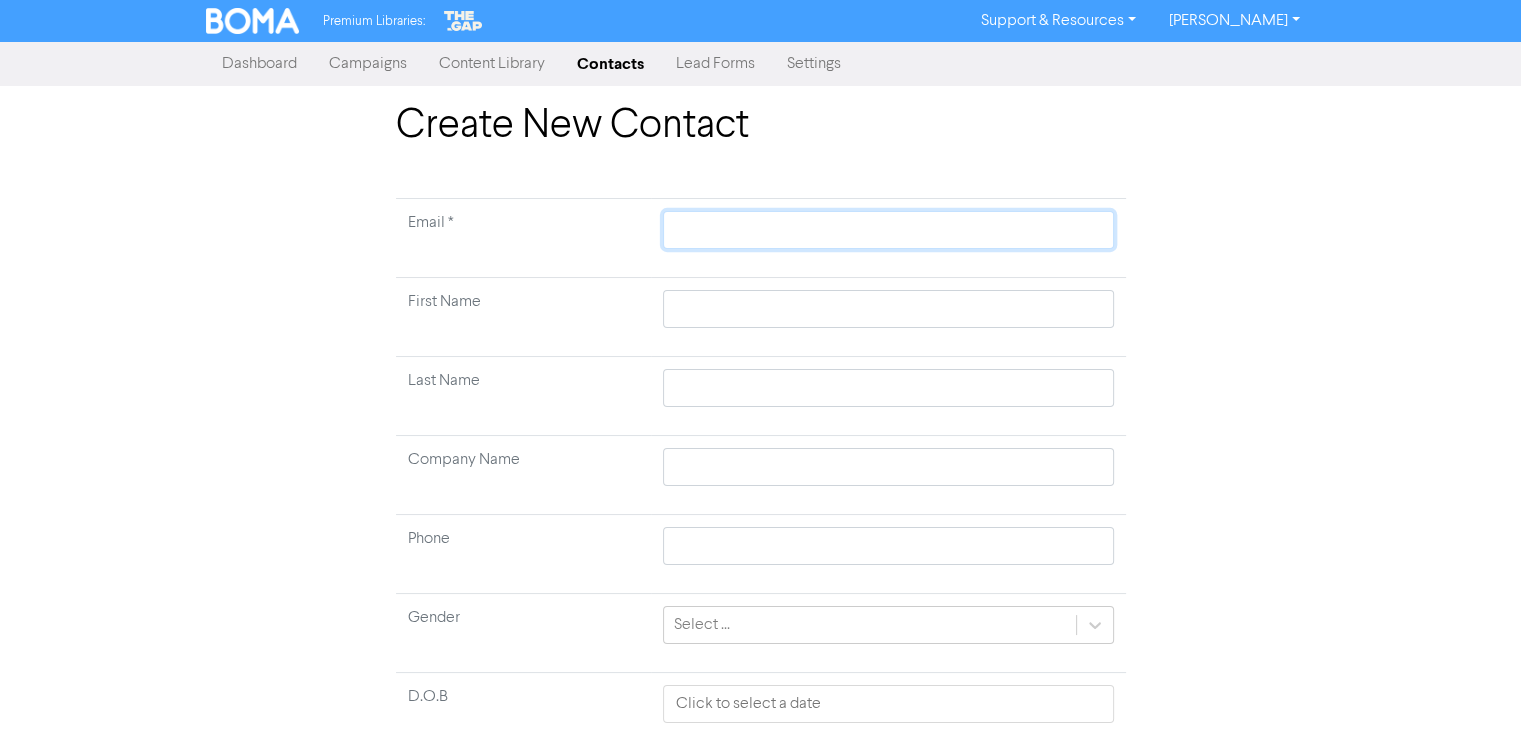 click 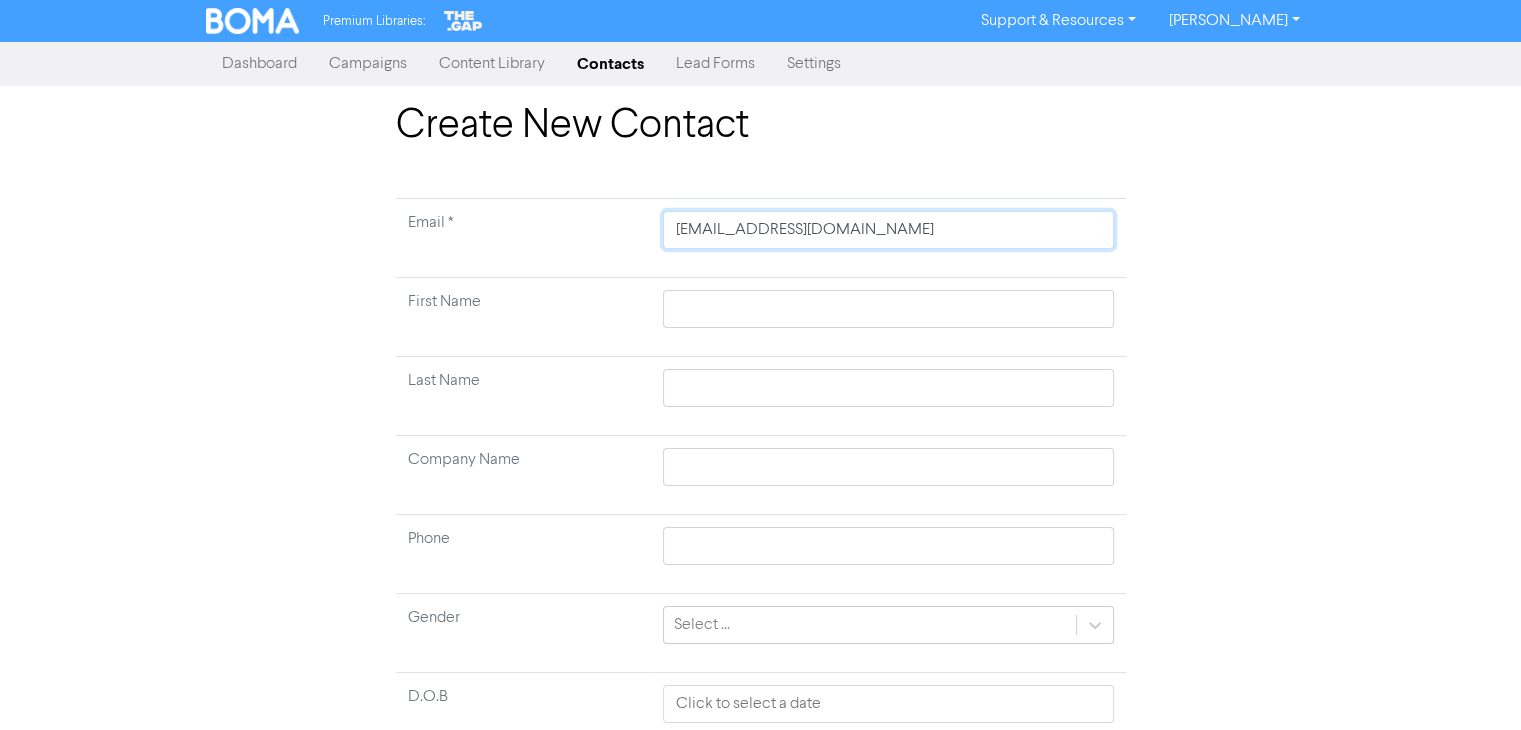 type on "[EMAIL_ADDRESS][DOMAIN_NAME]" 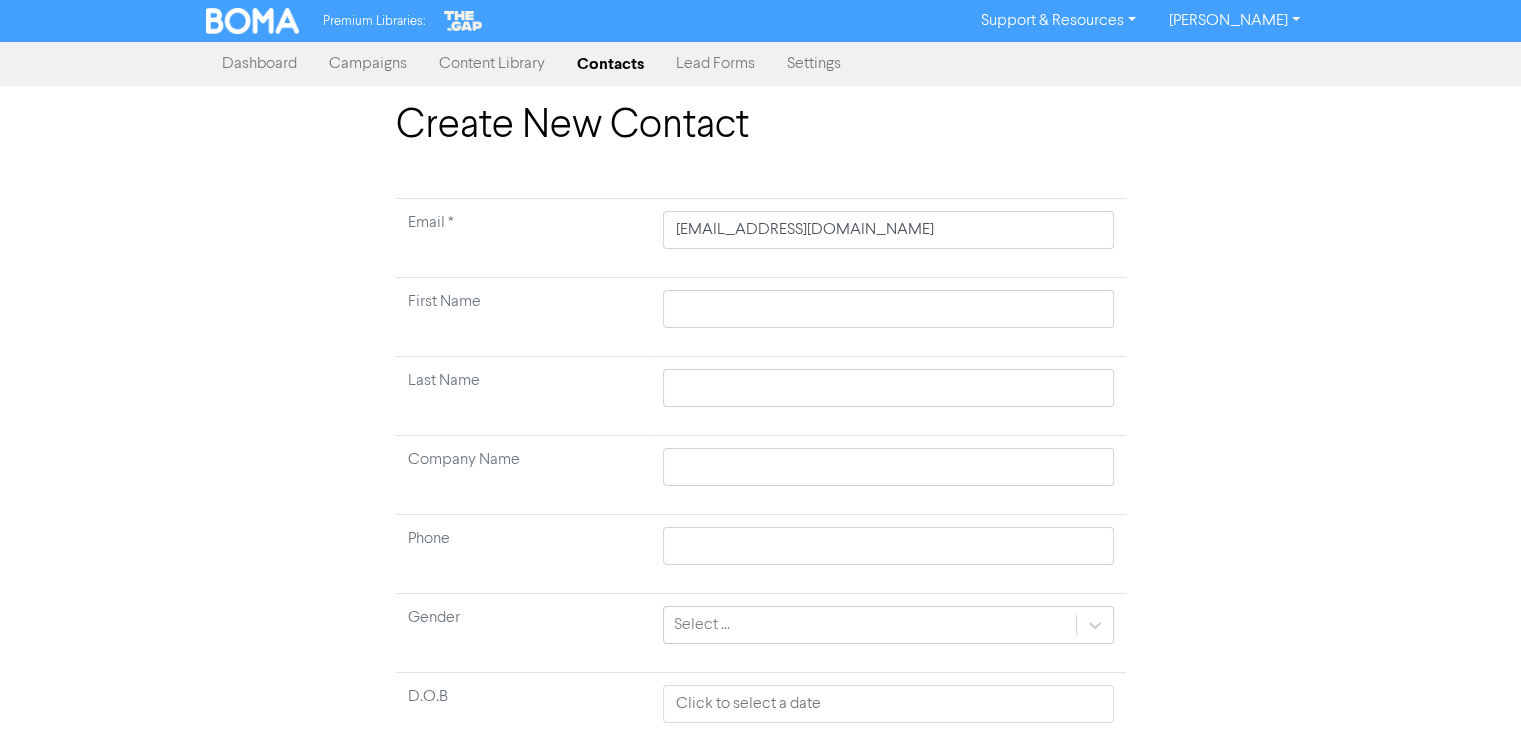 type 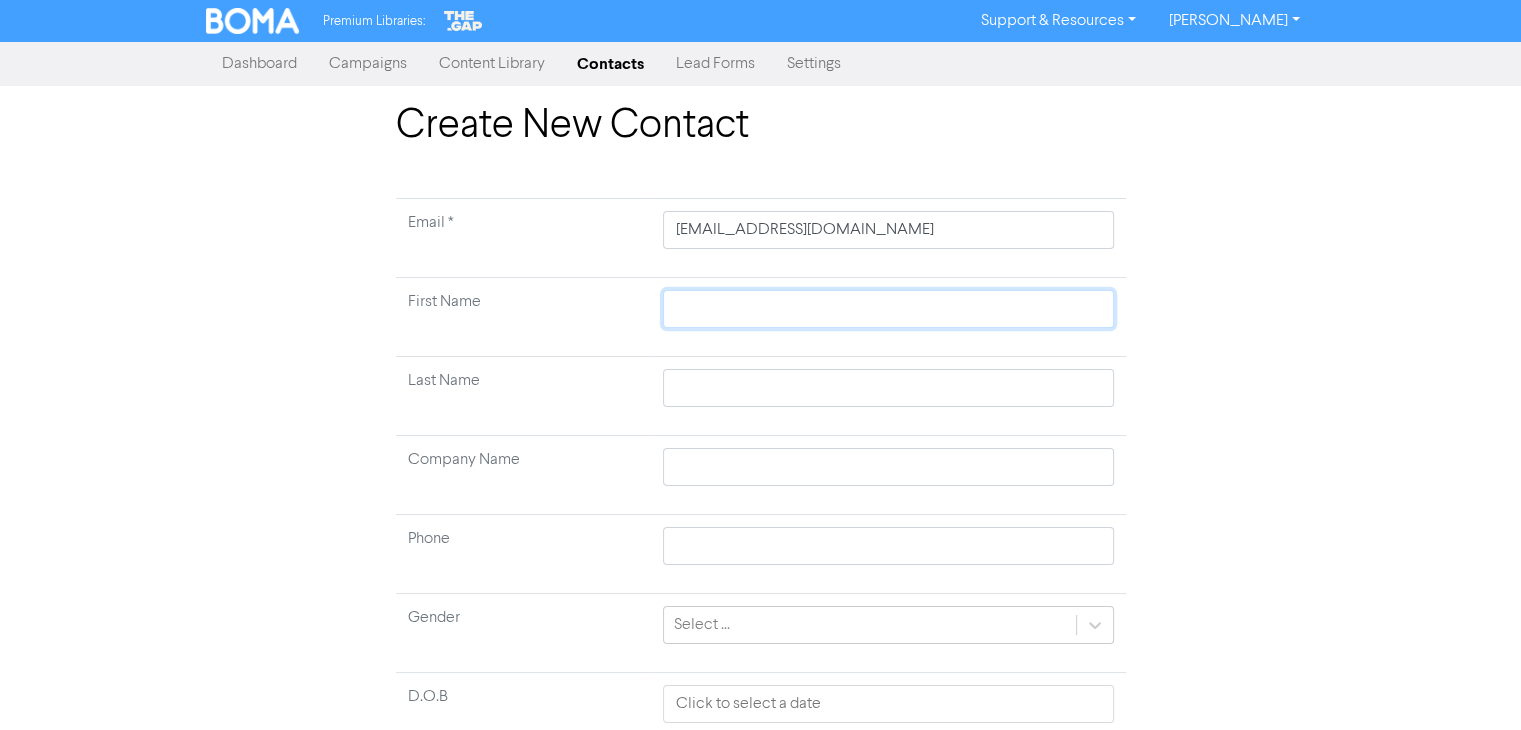 type 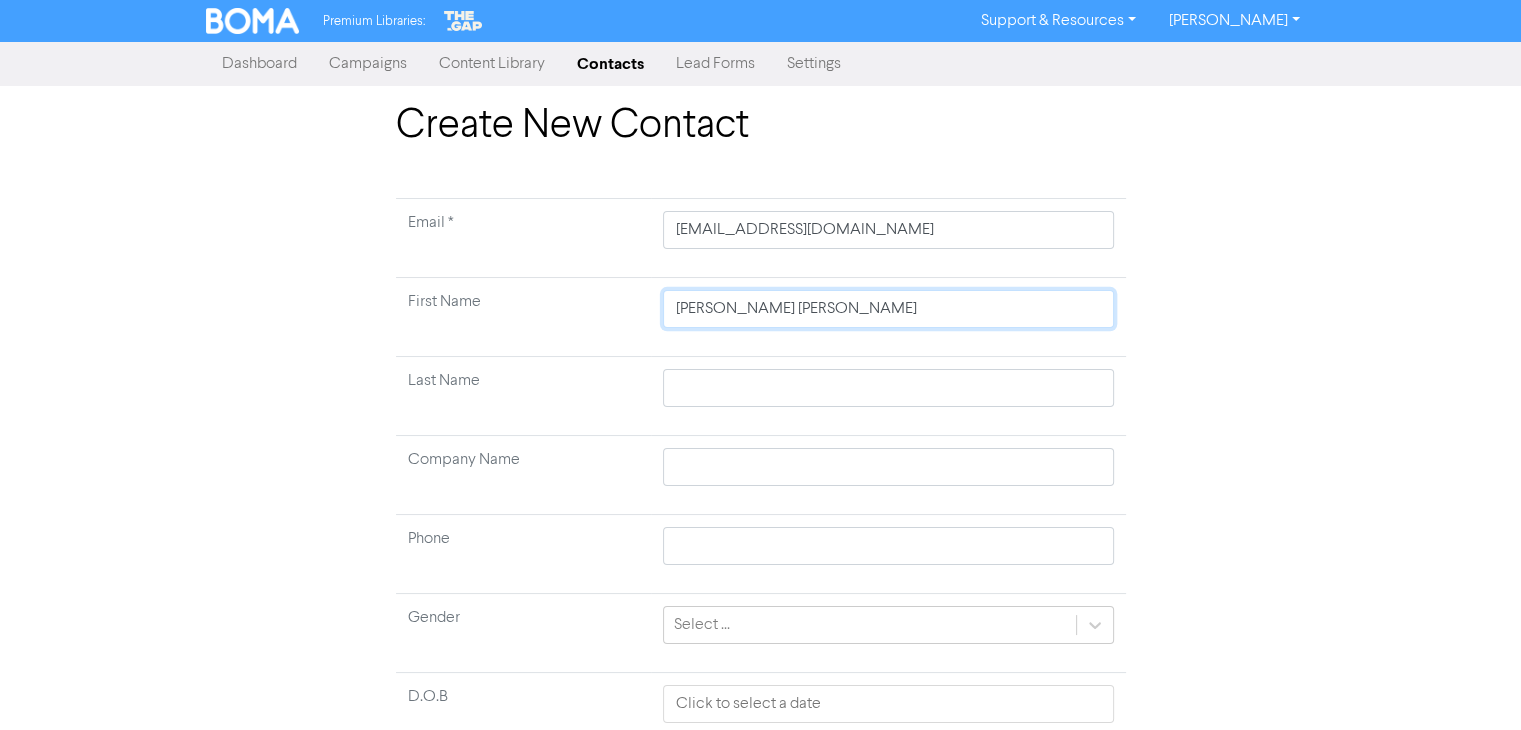 drag, startPoint x: 744, startPoint y: 310, endPoint x: 799, endPoint y: 310, distance: 55 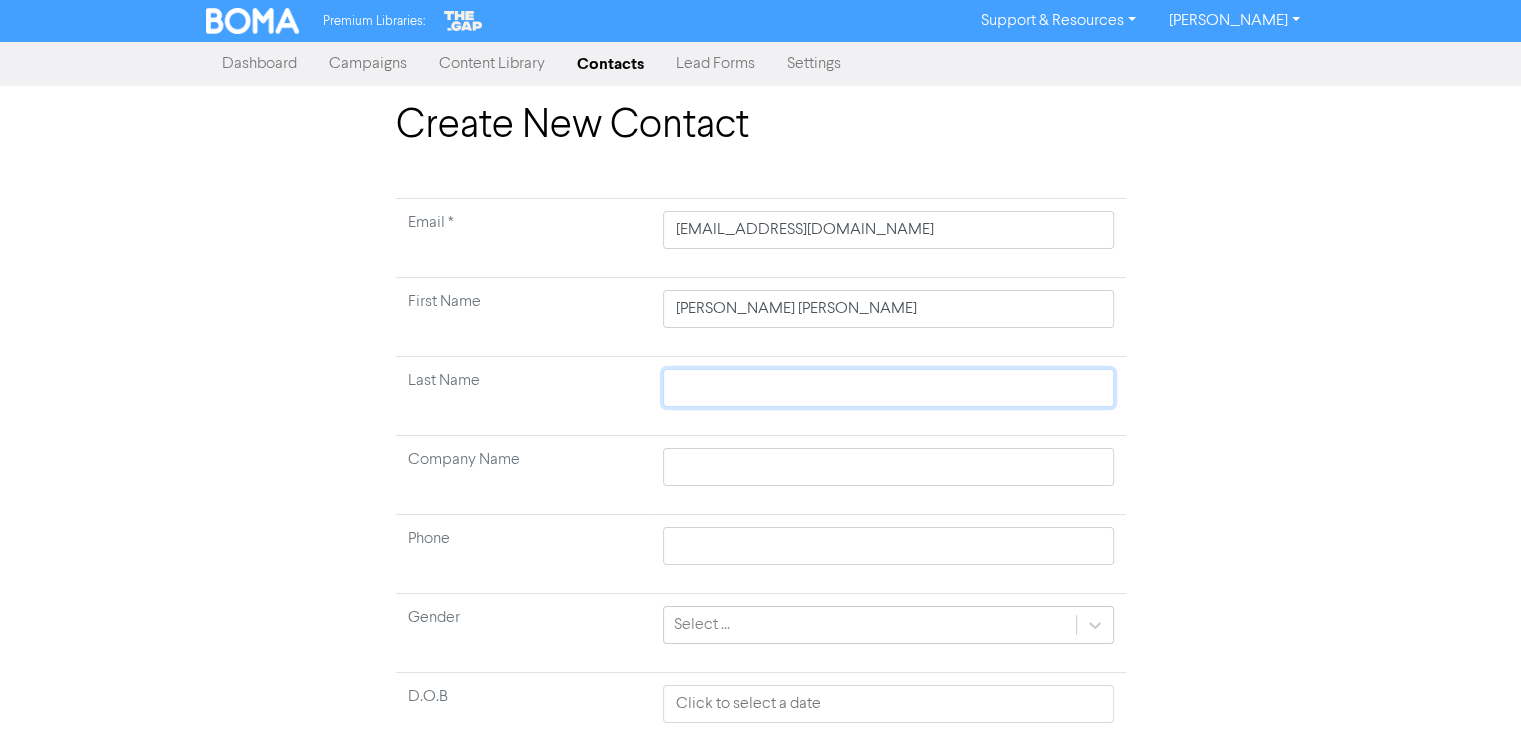 type 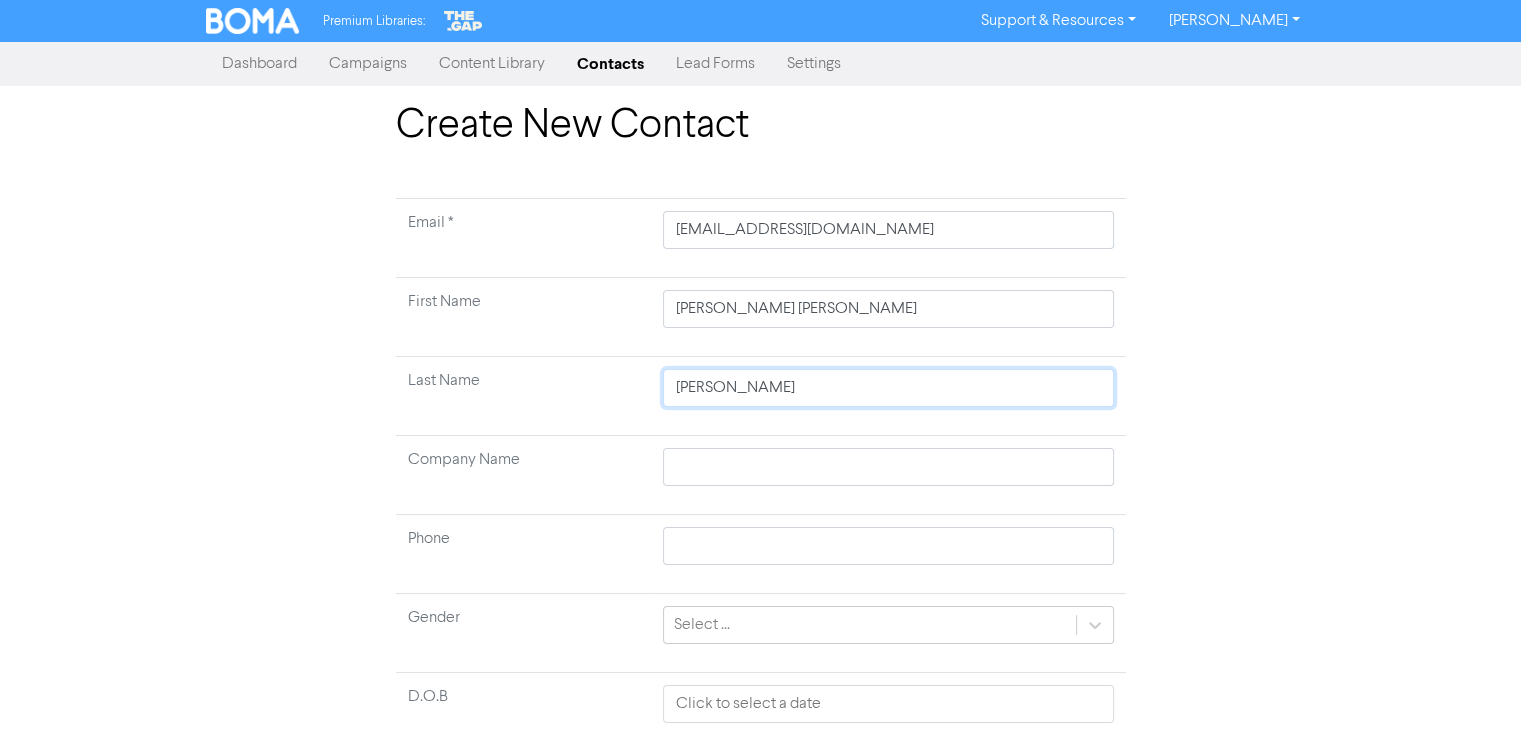 type on "[PERSON_NAME]" 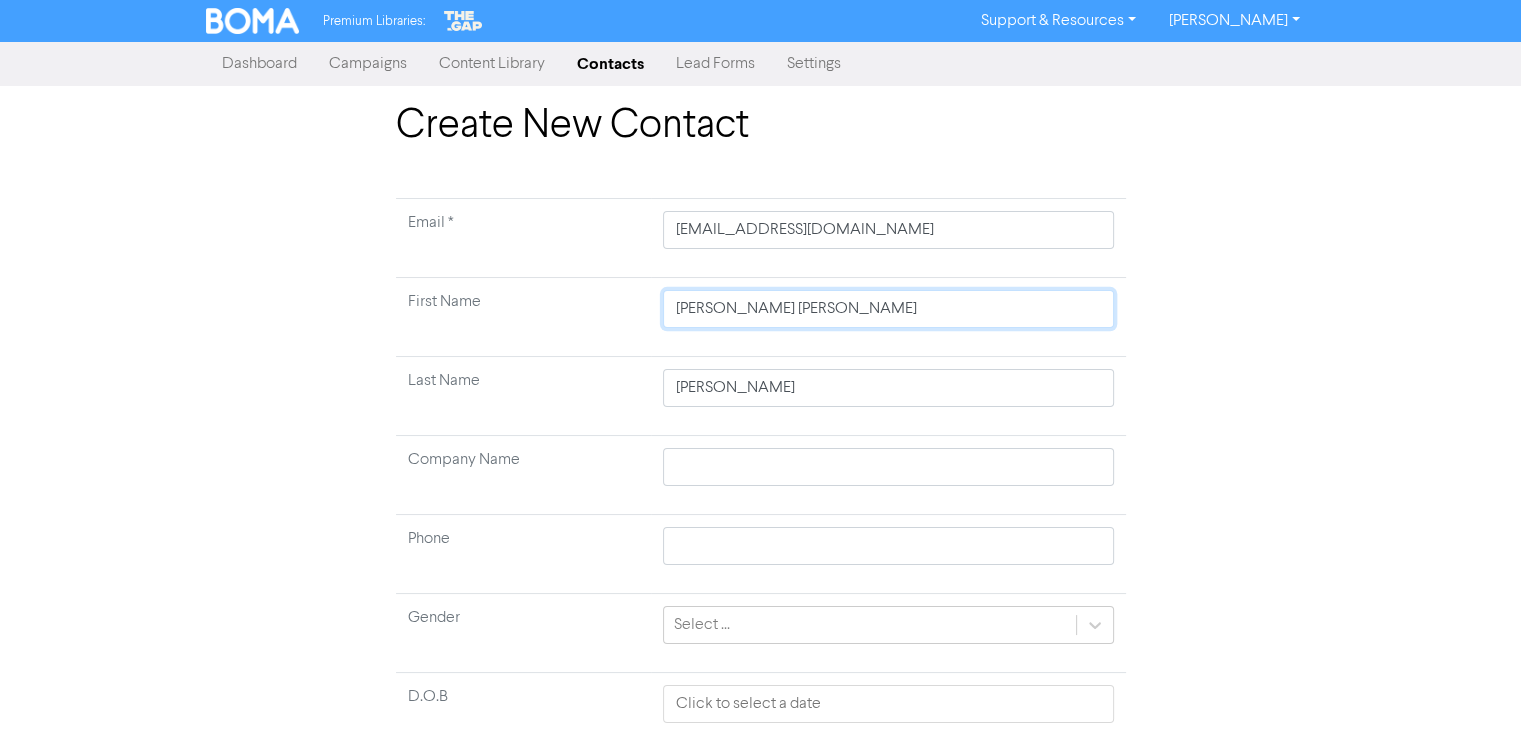 type 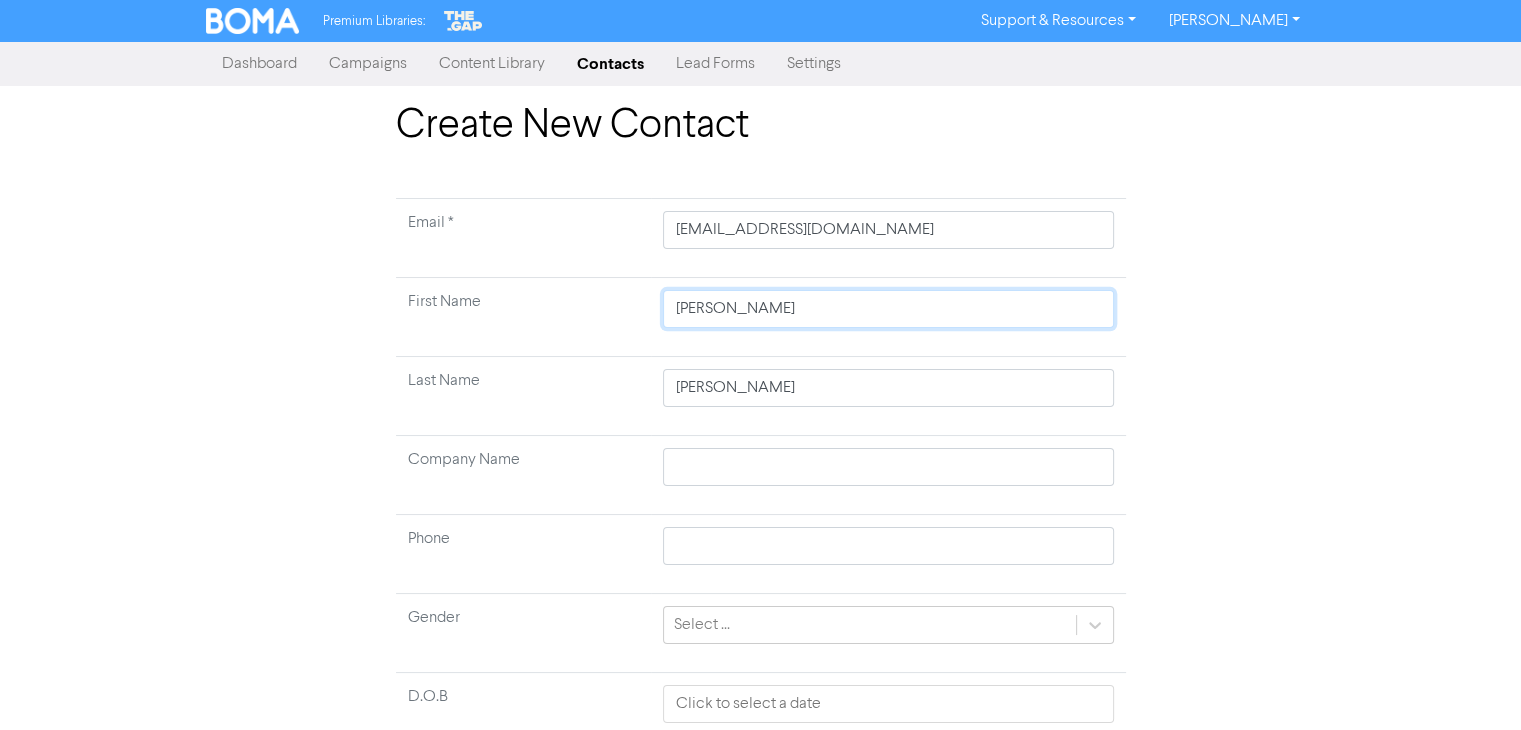 type on "[PERSON_NAME]" 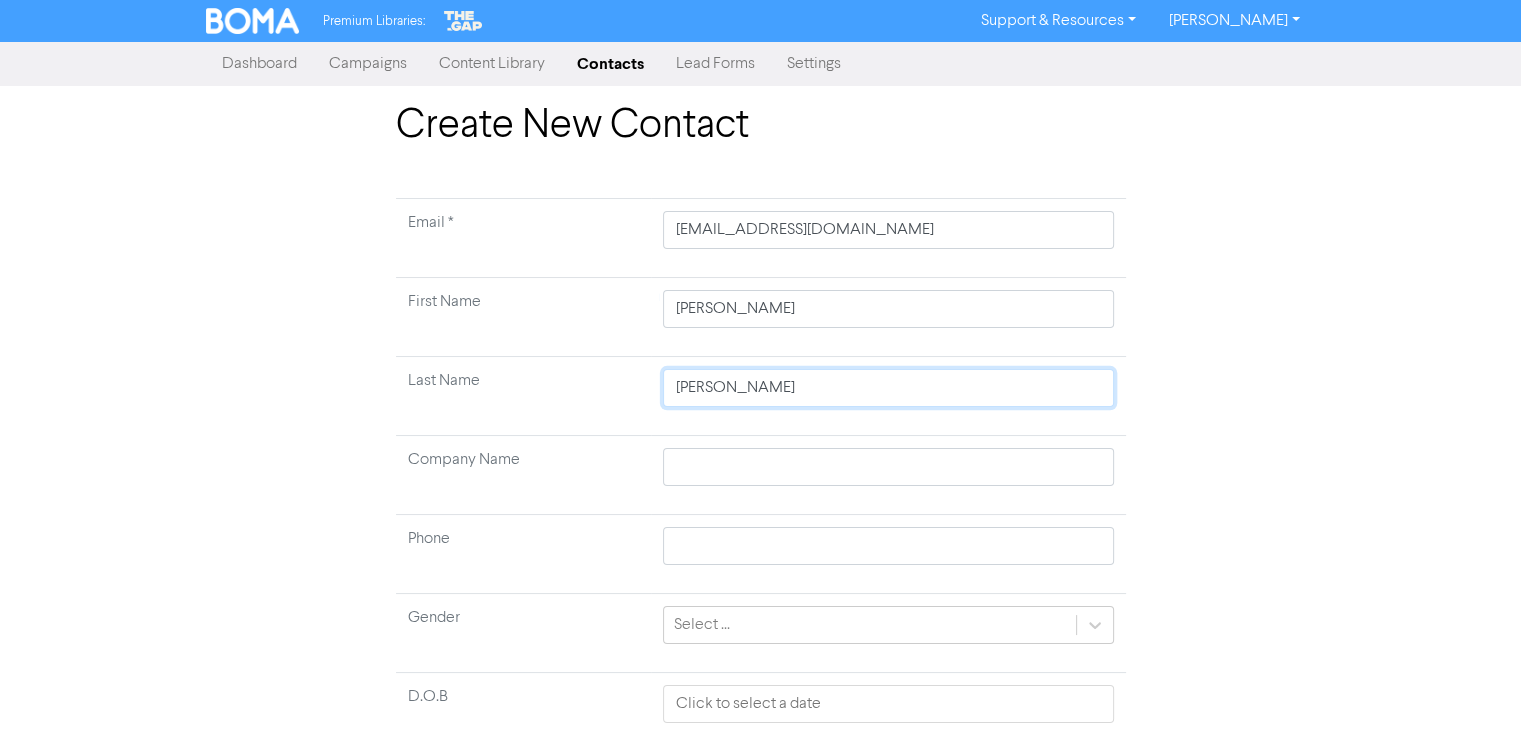 click on "[PERSON_NAME]" 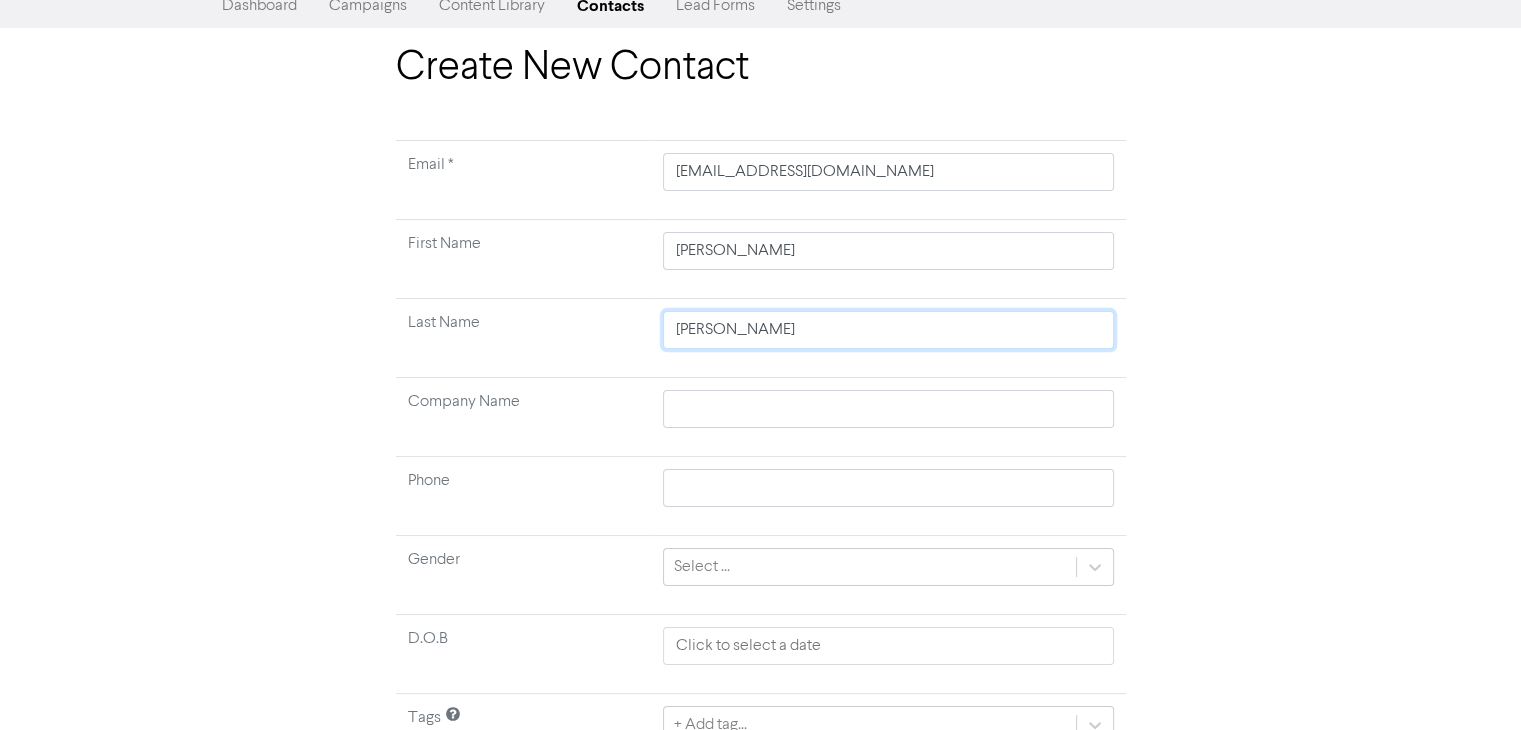 scroll, scrollTop: 156, scrollLeft: 0, axis: vertical 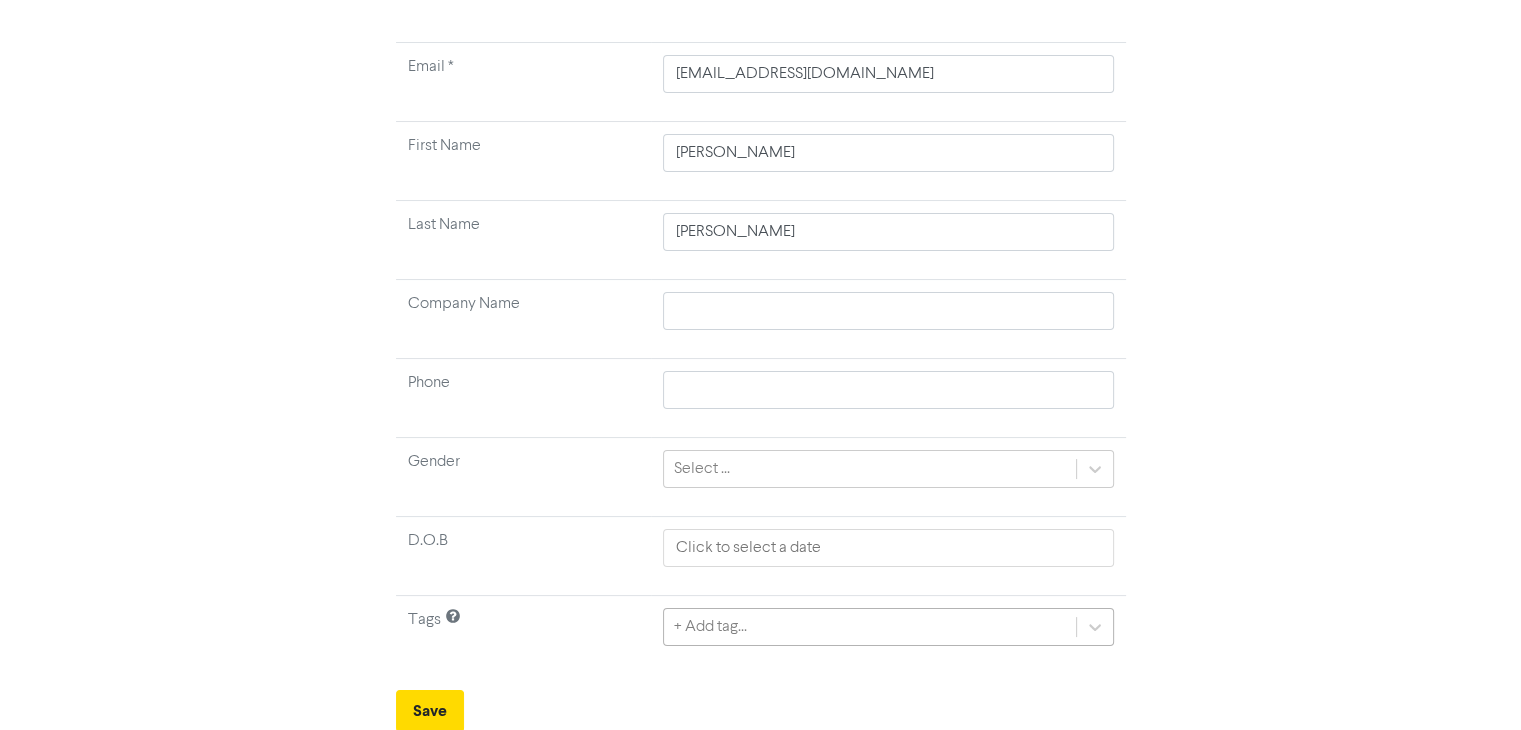 type 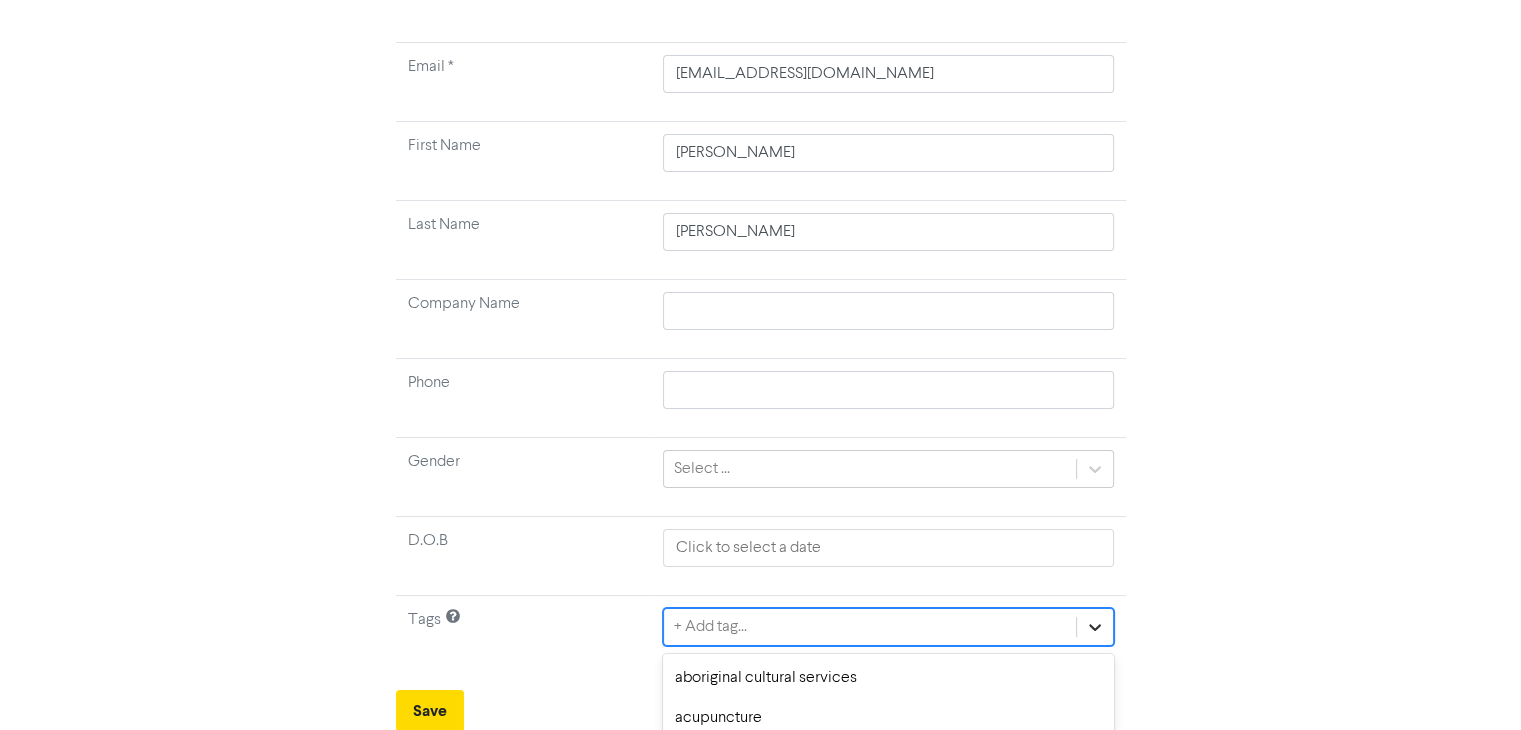 scroll, scrollTop: 378, scrollLeft: 0, axis: vertical 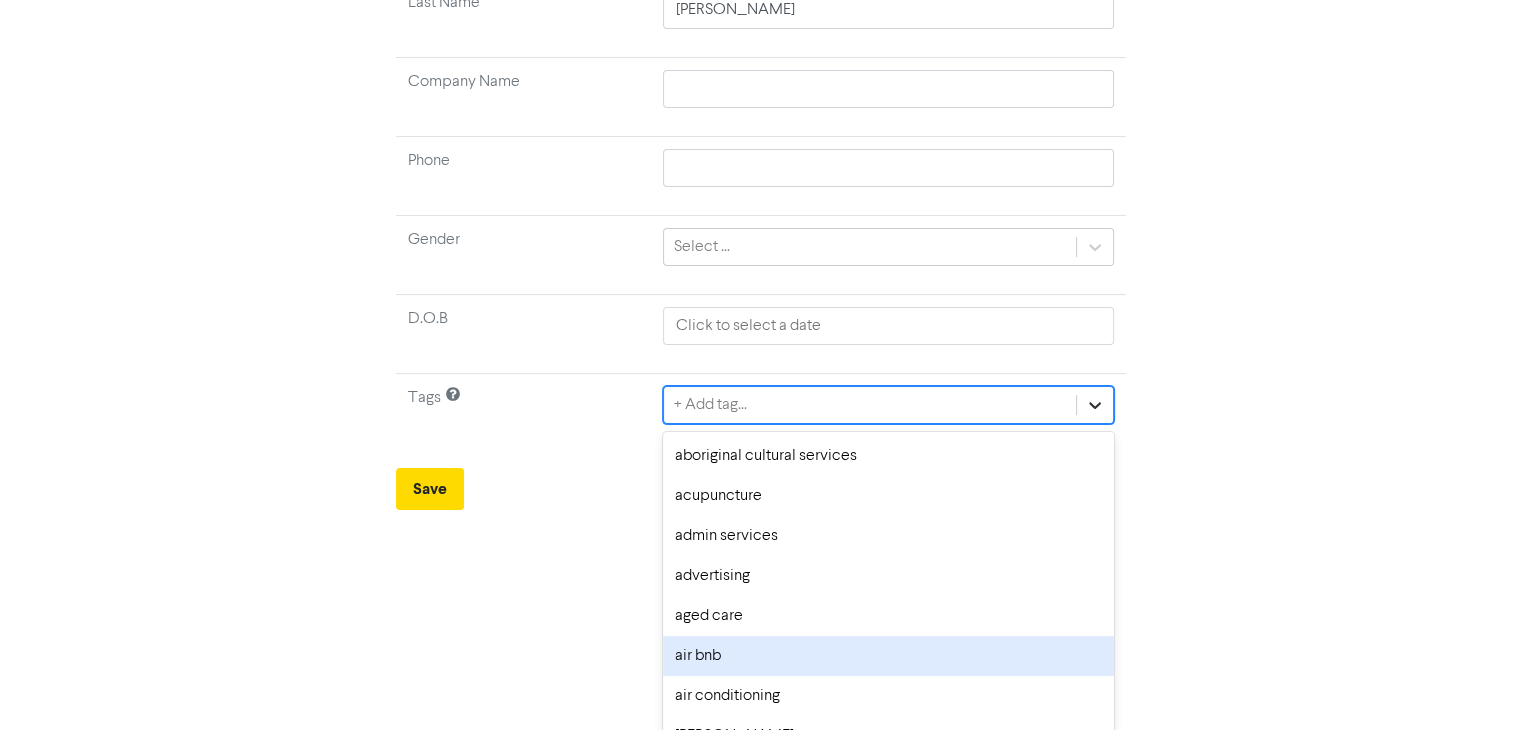 click on "option air bnb focused, 6 of 286. 286 results available. Use Up and Down to choose options, press Backspace to select the currently focused option, press Escape to exit the menu, press Tab to select the option and exit the menu. + Add tag... aboriginal cultural services acupuncture admin services advertising aged care air bnb air conditioning alex allied health apps architecture art asbestos removal baby products [PERSON_NAME] beauty ben bitcoin bksuper blockchain bookkeeper bookkeeping bookkeeping-bankstmts bridal brittny building design business administration business consulting/management business development cafe [PERSON_NAME] callum&peri candle store caravan park carpentry chef chemical retailing childcare cleaning clothing coffee shop commercial building/manufacturing commercial property commisions with amcal/business ebook compressor hire/repair computer service construction consulting conveyancing service copywriting cosmetic injectables cosmetic retailing counselling courses credit repair agent it" 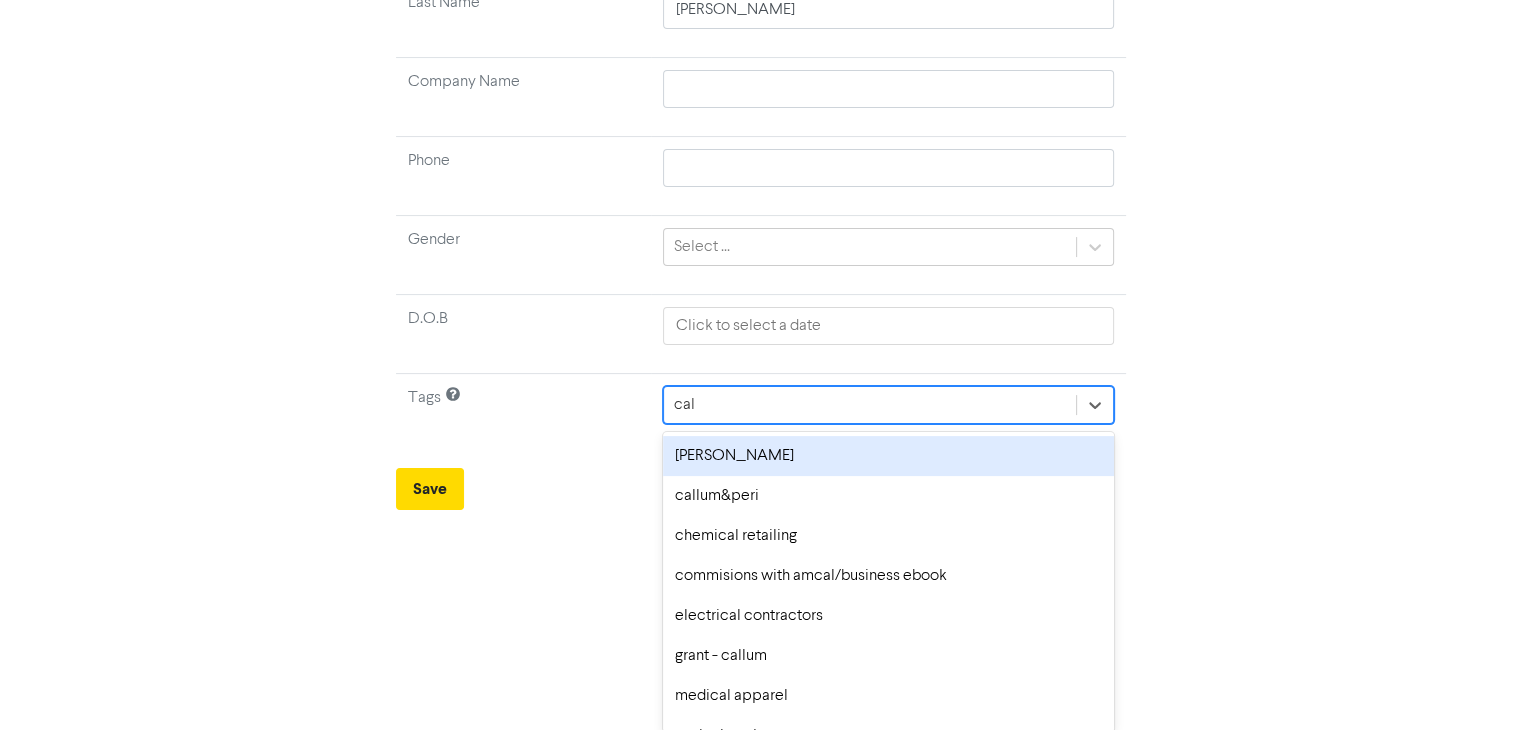 type on "call" 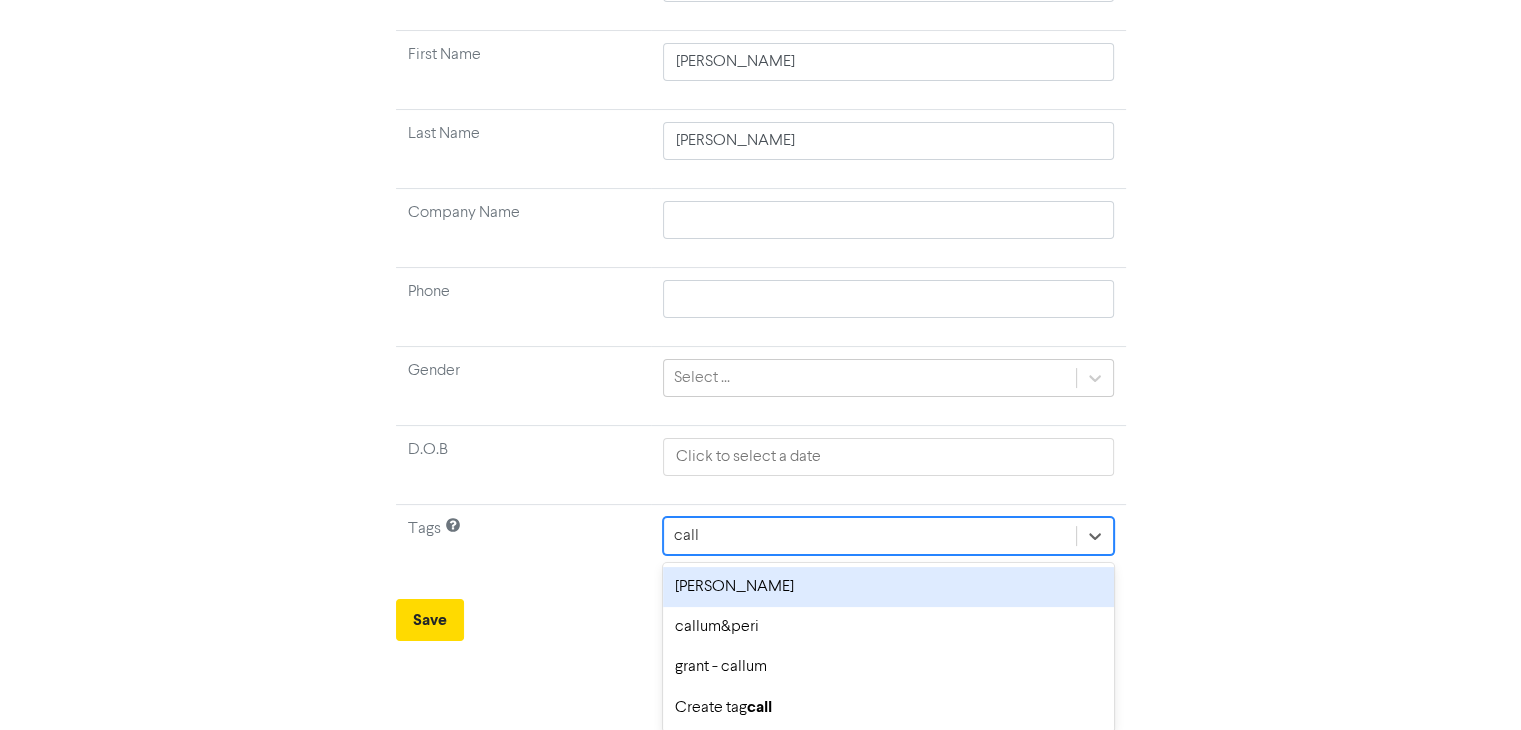 click on "[PERSON_NAME]" at bounding box center [888, 587] 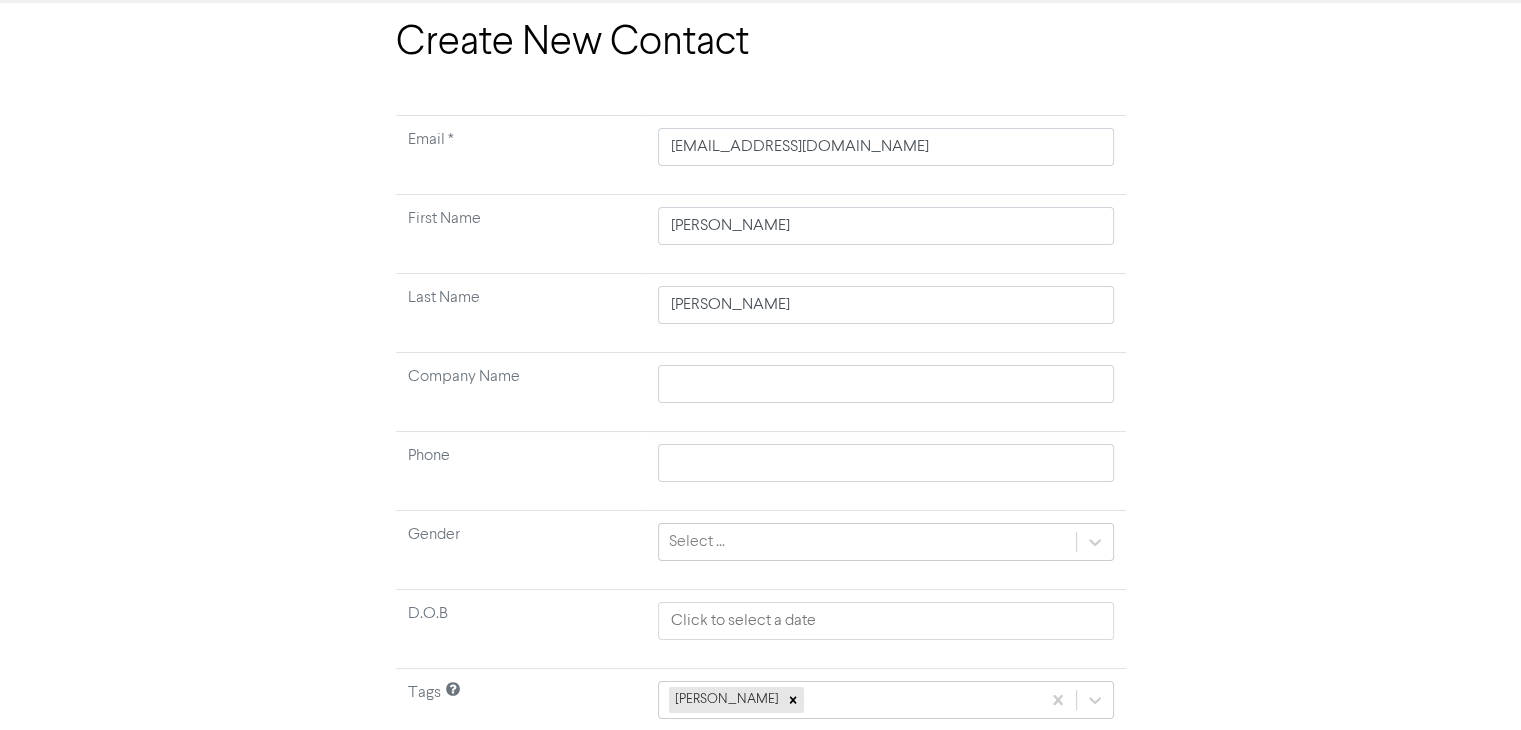 scroll, scrollTop: 156, scrollLeft: 0, axis: vertical 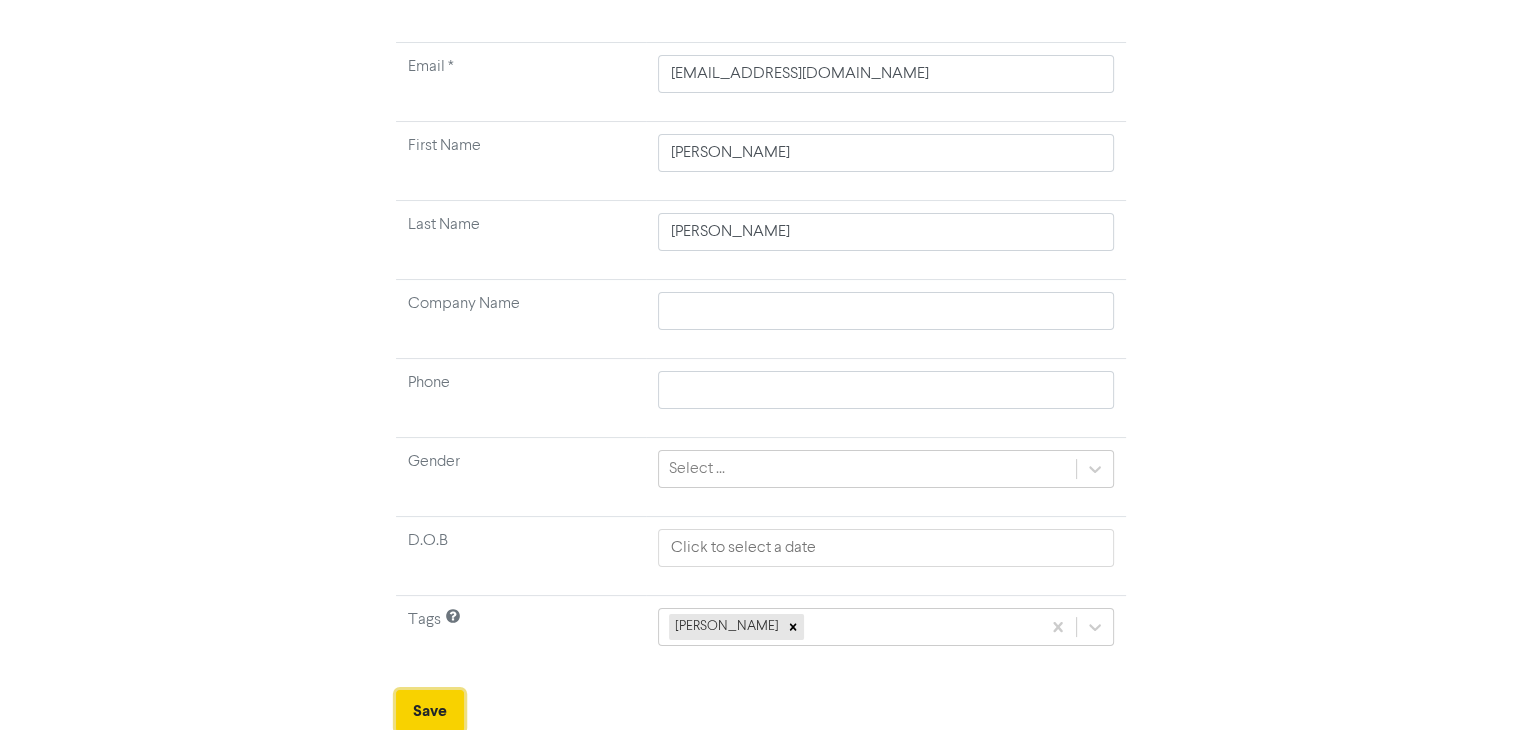 click on "Save" at bounding box center [430, 711] 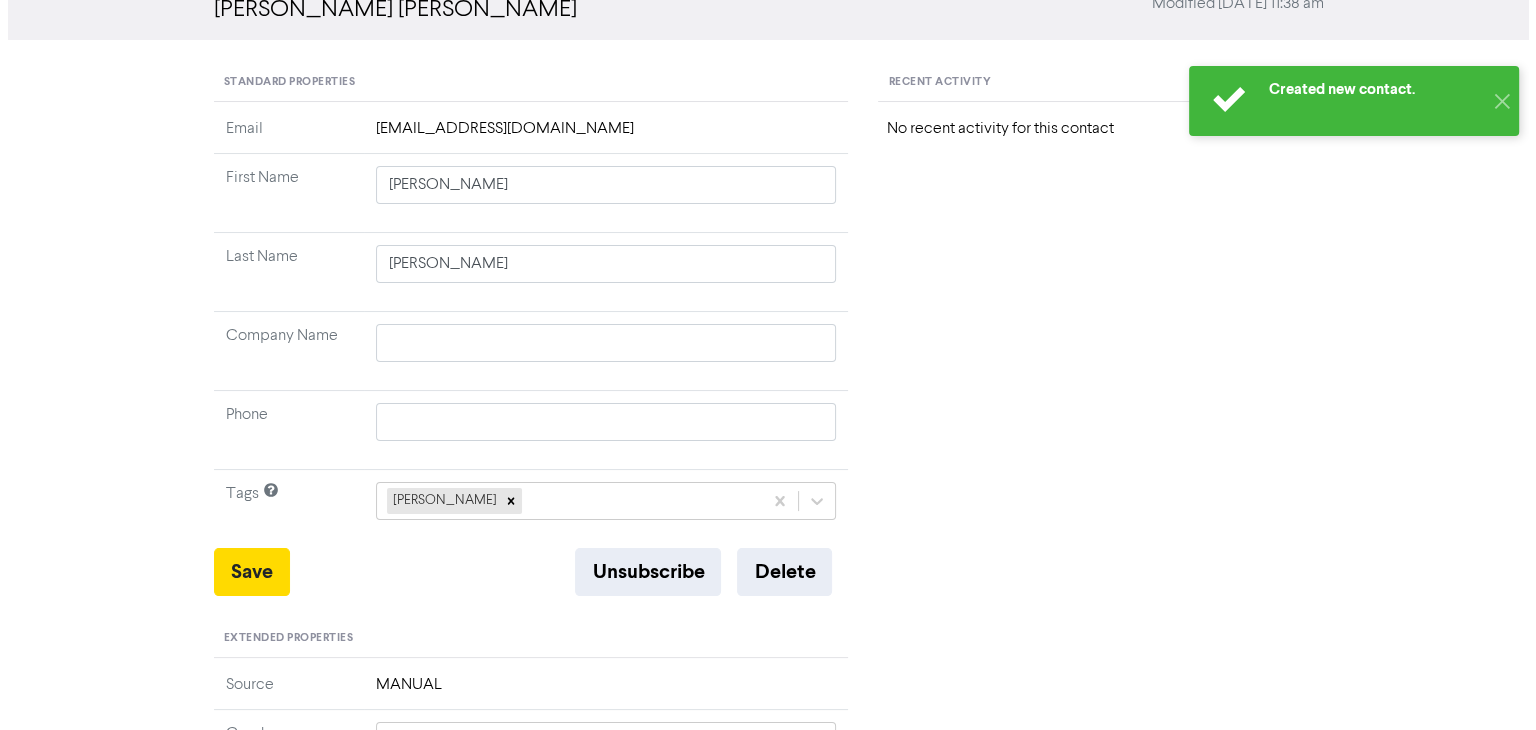 scroll, scrollTop: 0, scrollLeft: 0, axis: both 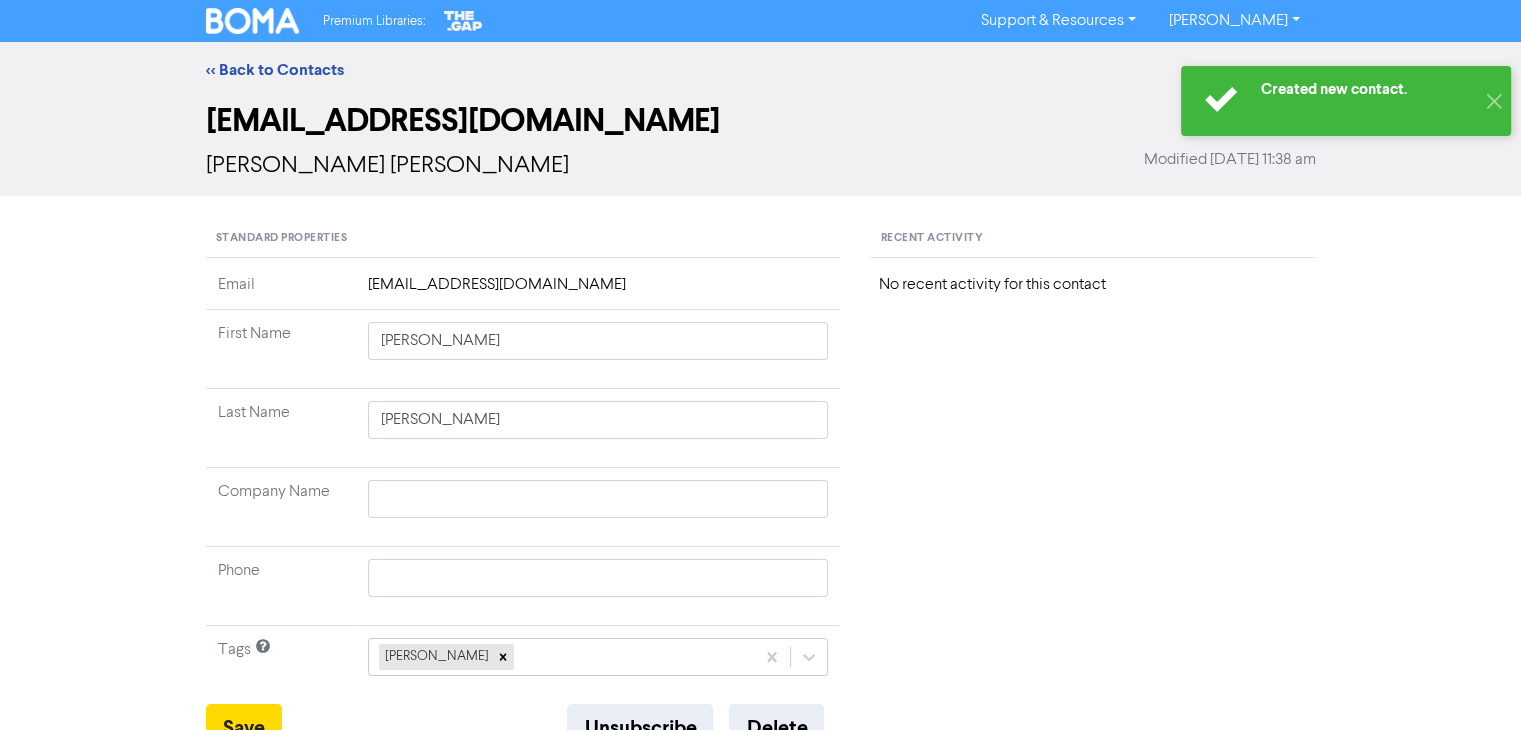 type 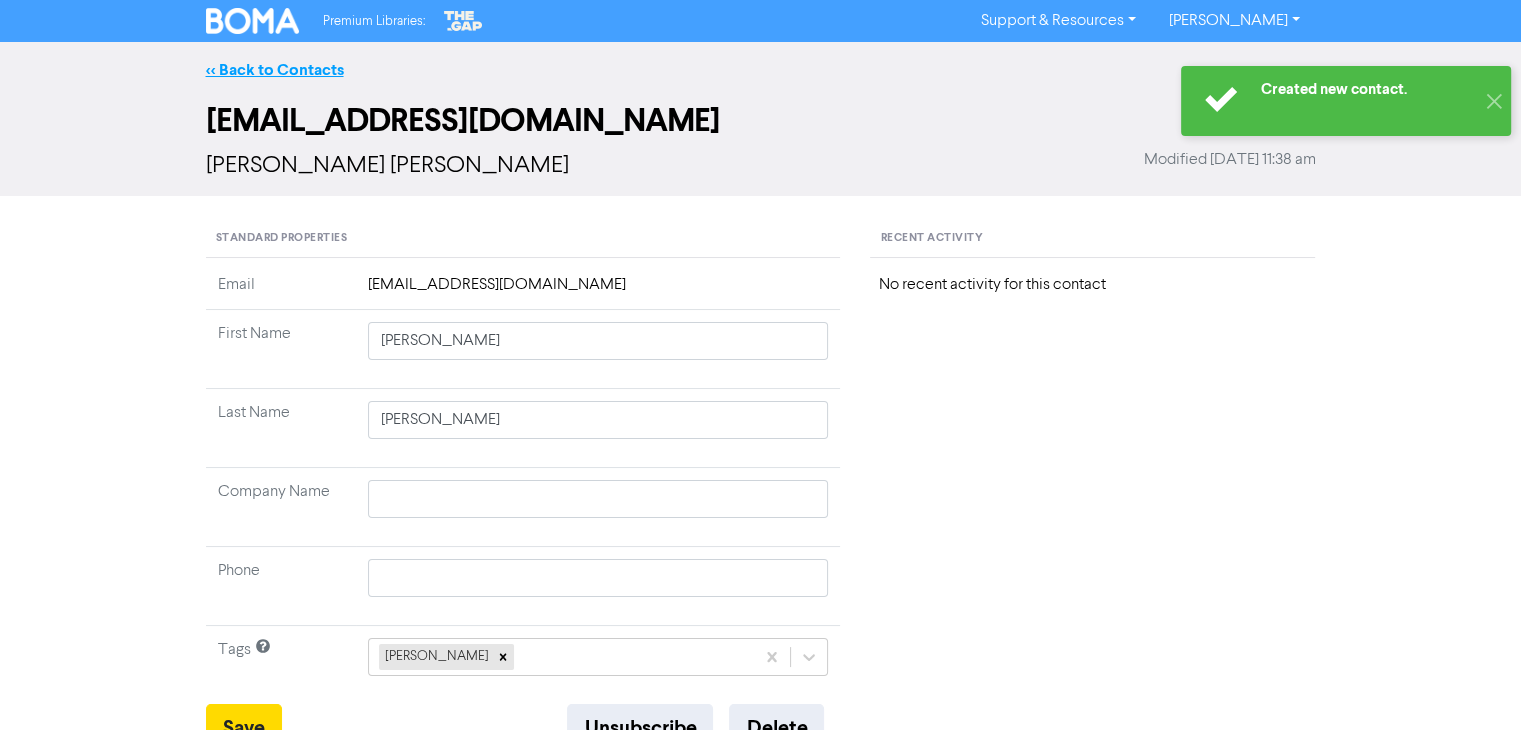 click on "<< Back to Contacts" at bounding box center (275, 70) 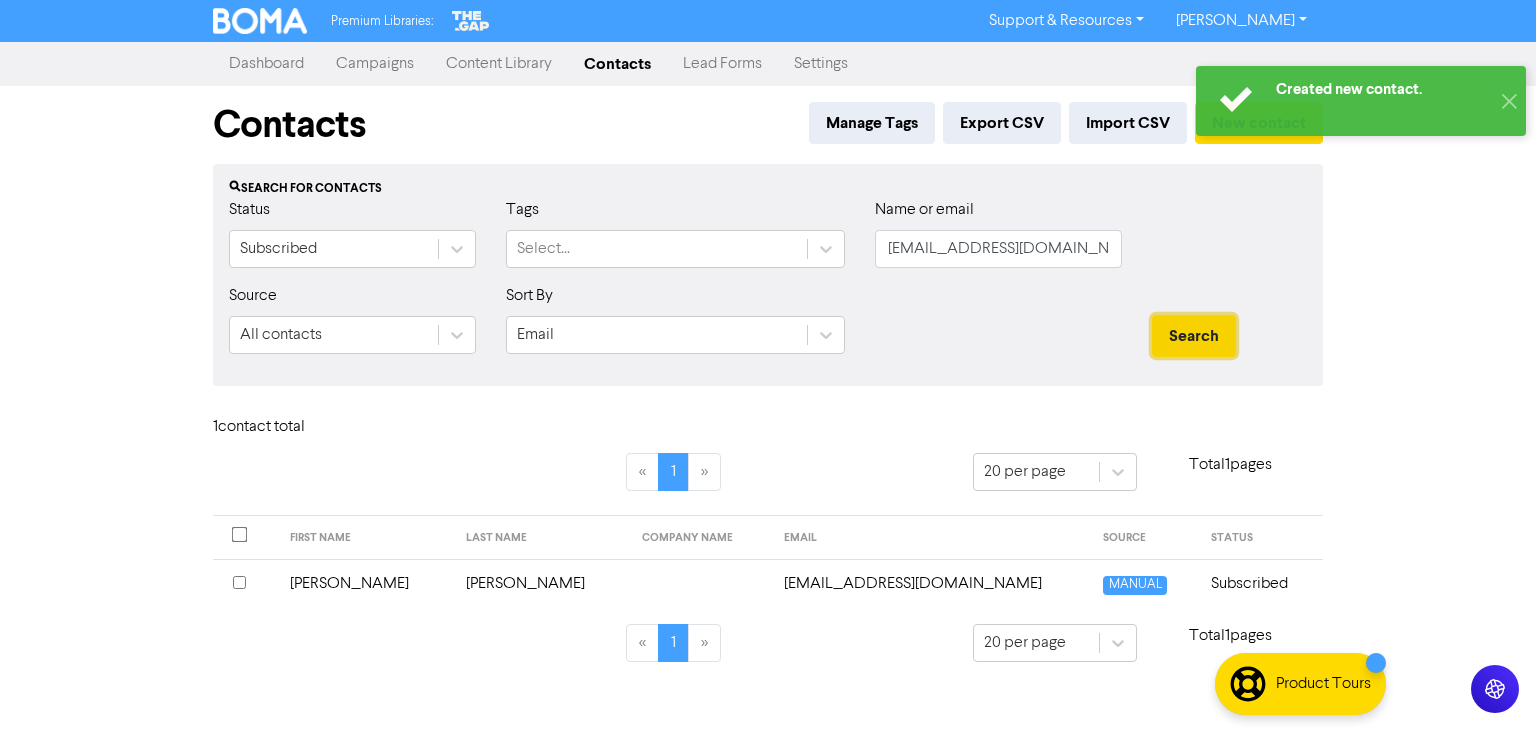 click on "Search" at bounding box center [1194, 336] 